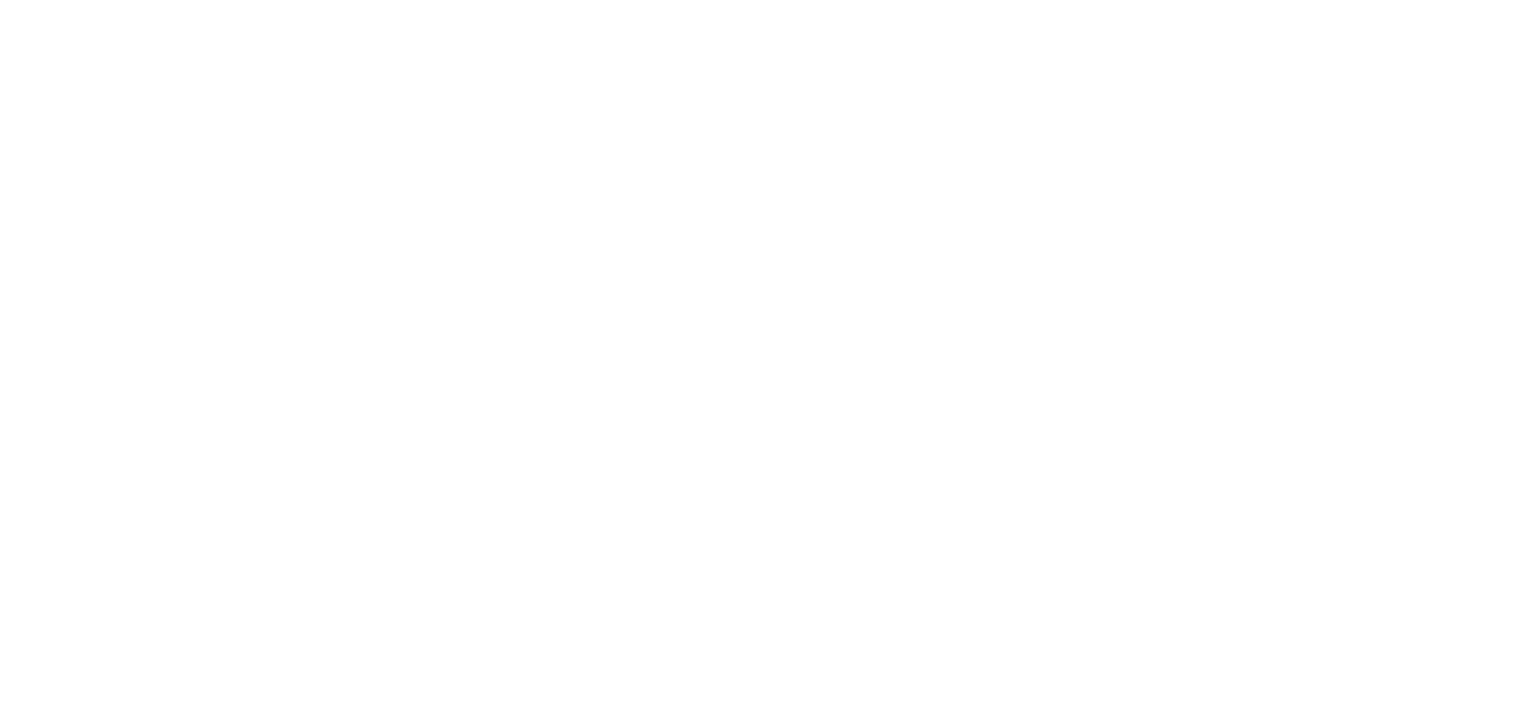 scroll, scrollTop: 0, scrollLeft: 0, axis: both 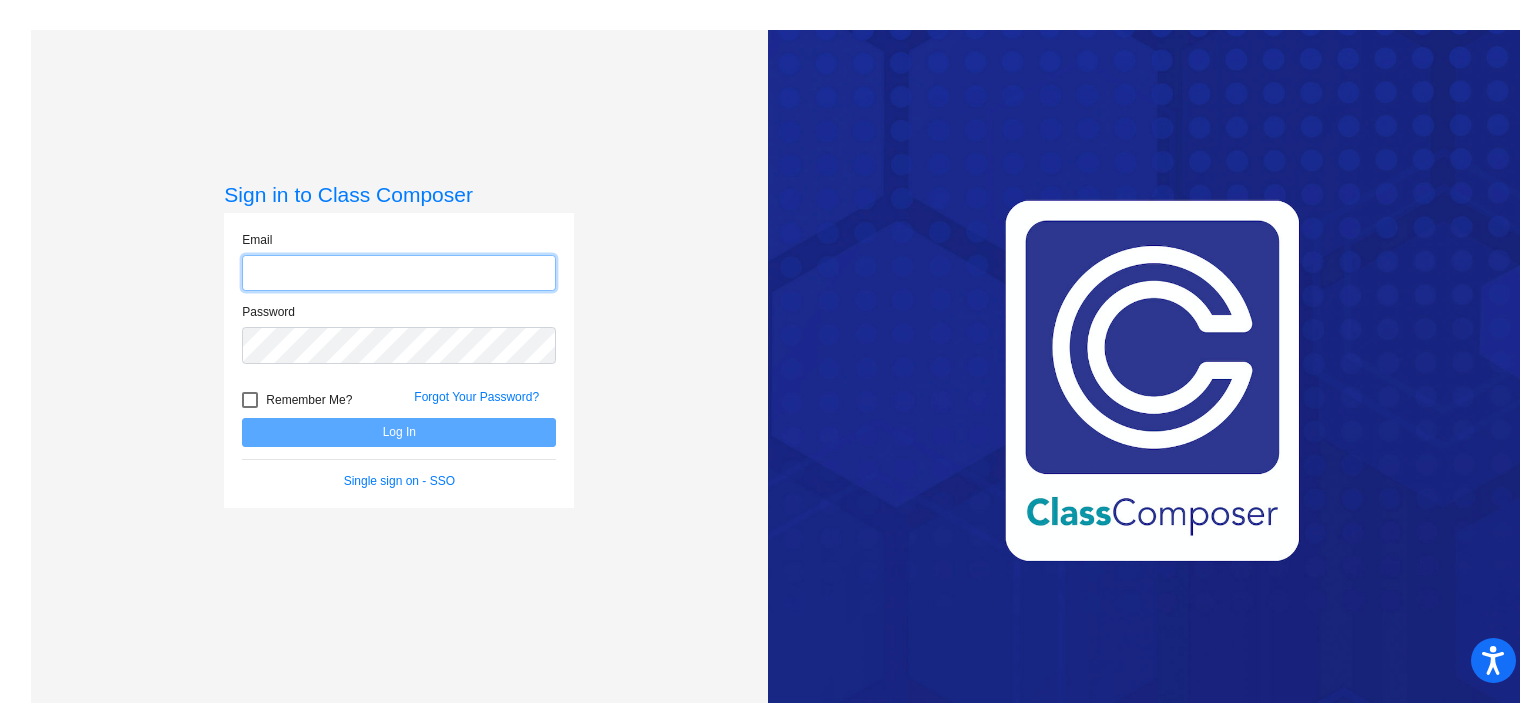 type on "[EMAIL_ADDRESS][DOMAIN_NAME]" 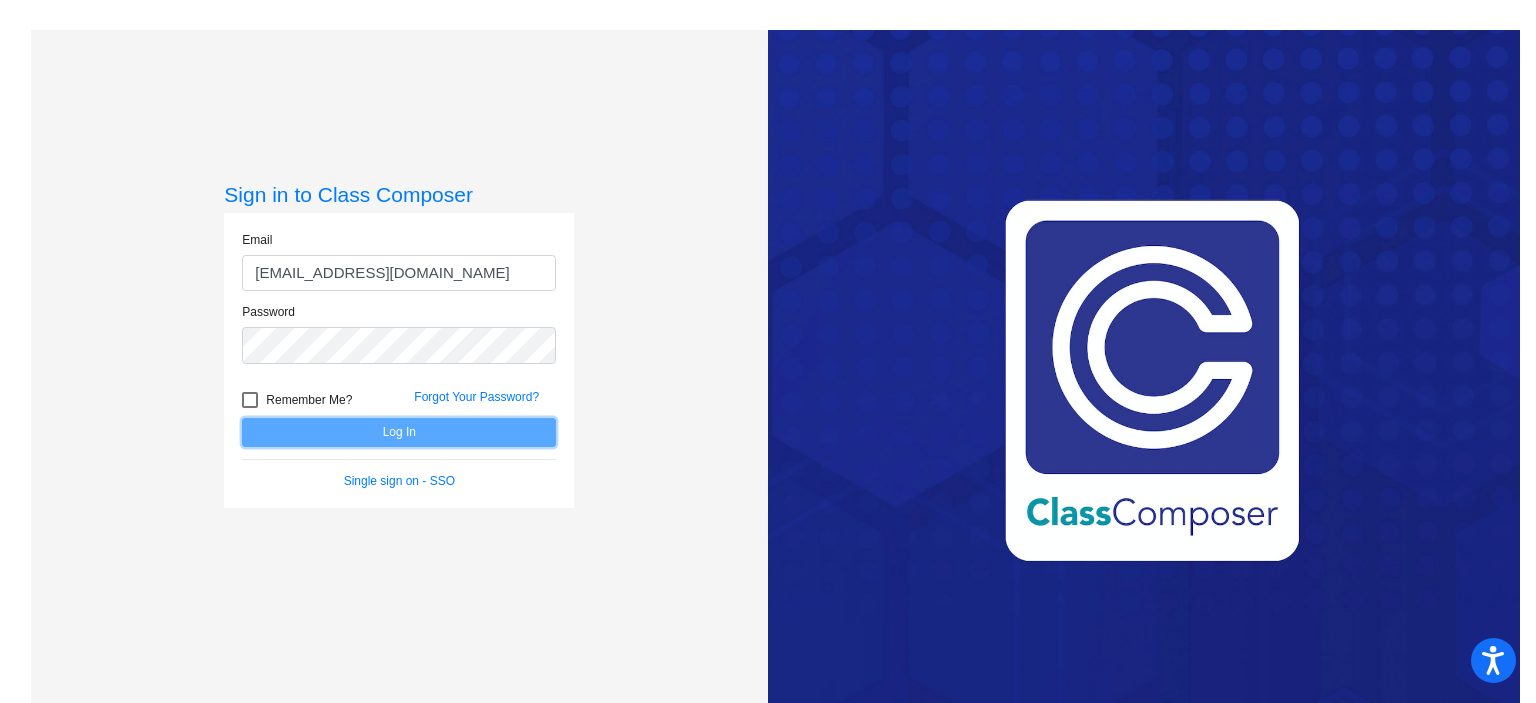 click on "Log In" 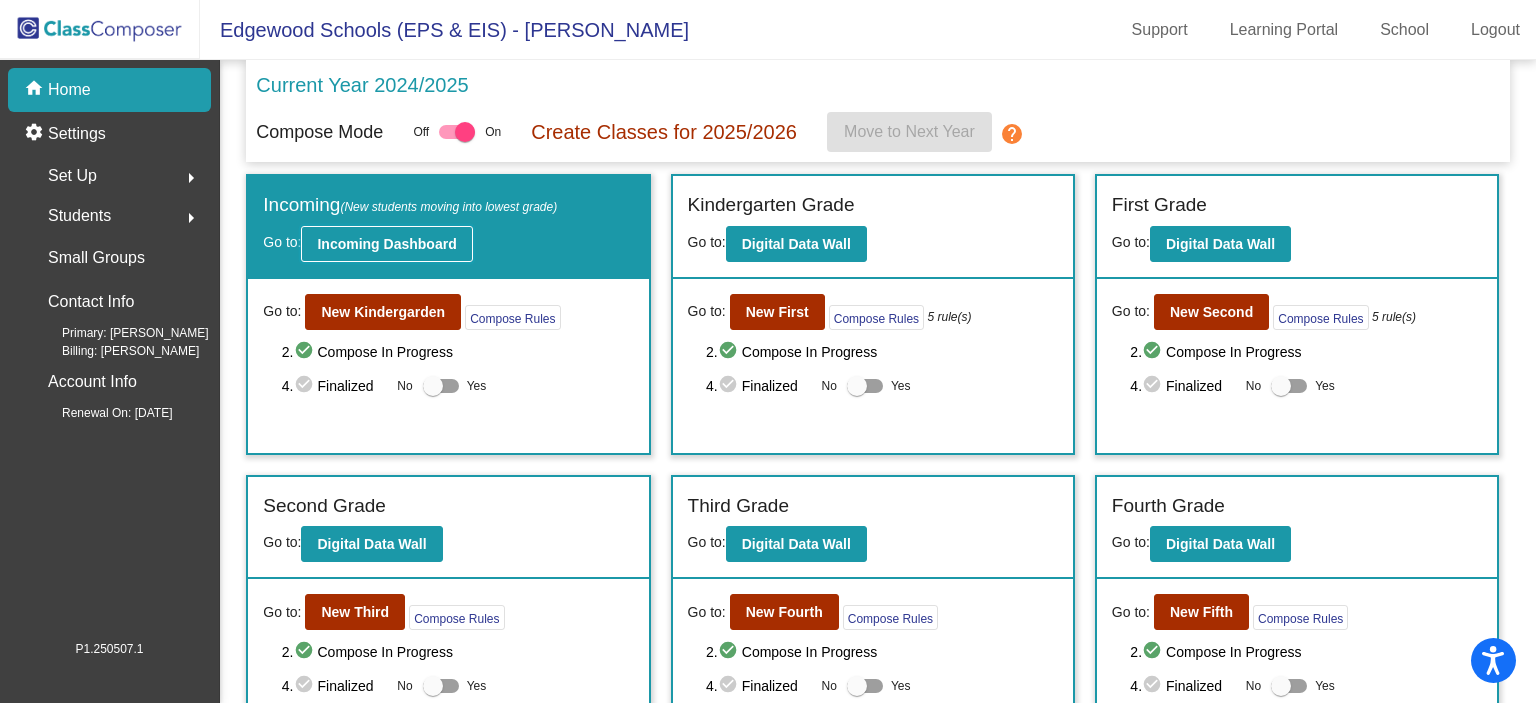 click on "Incoming Dashboard" 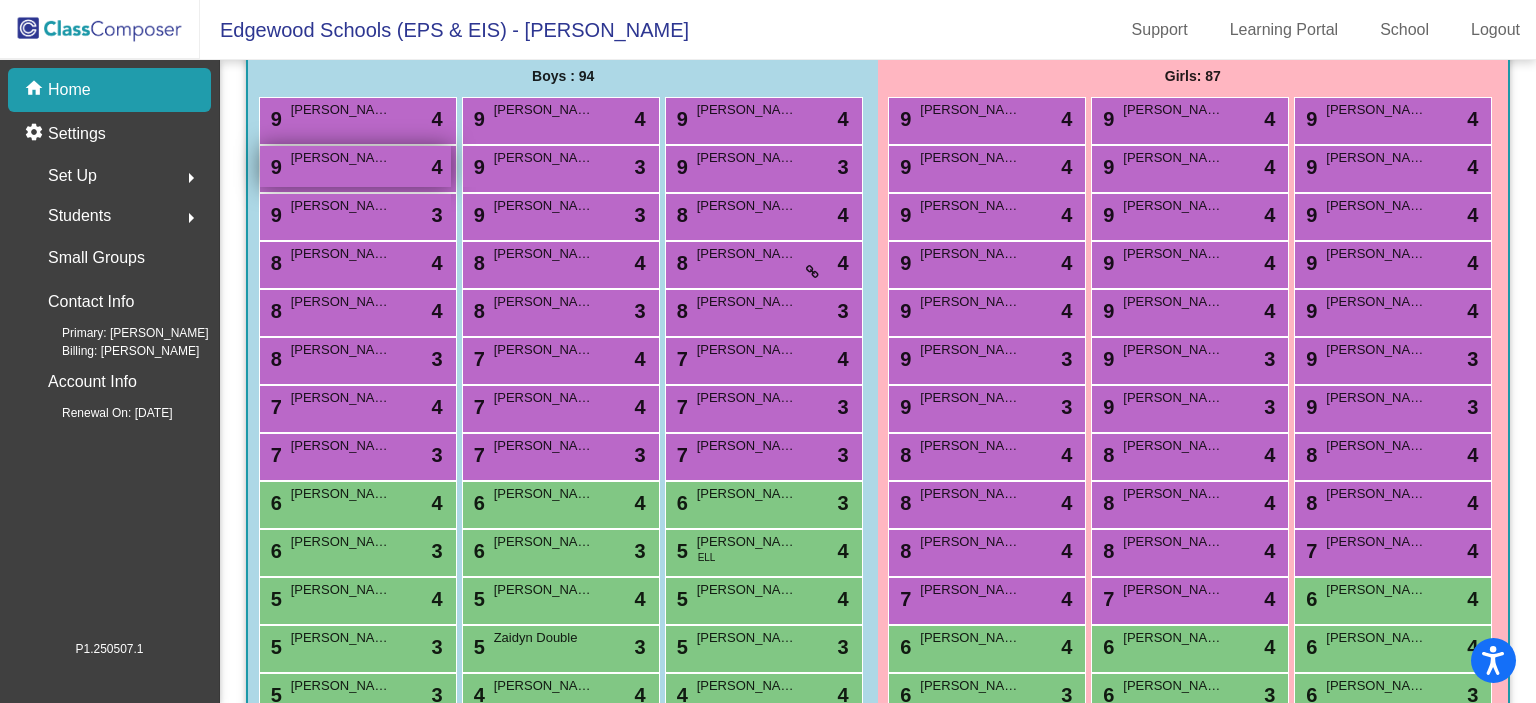 scroll, scrollTop: 0, scrollLeft: 0, axis: both 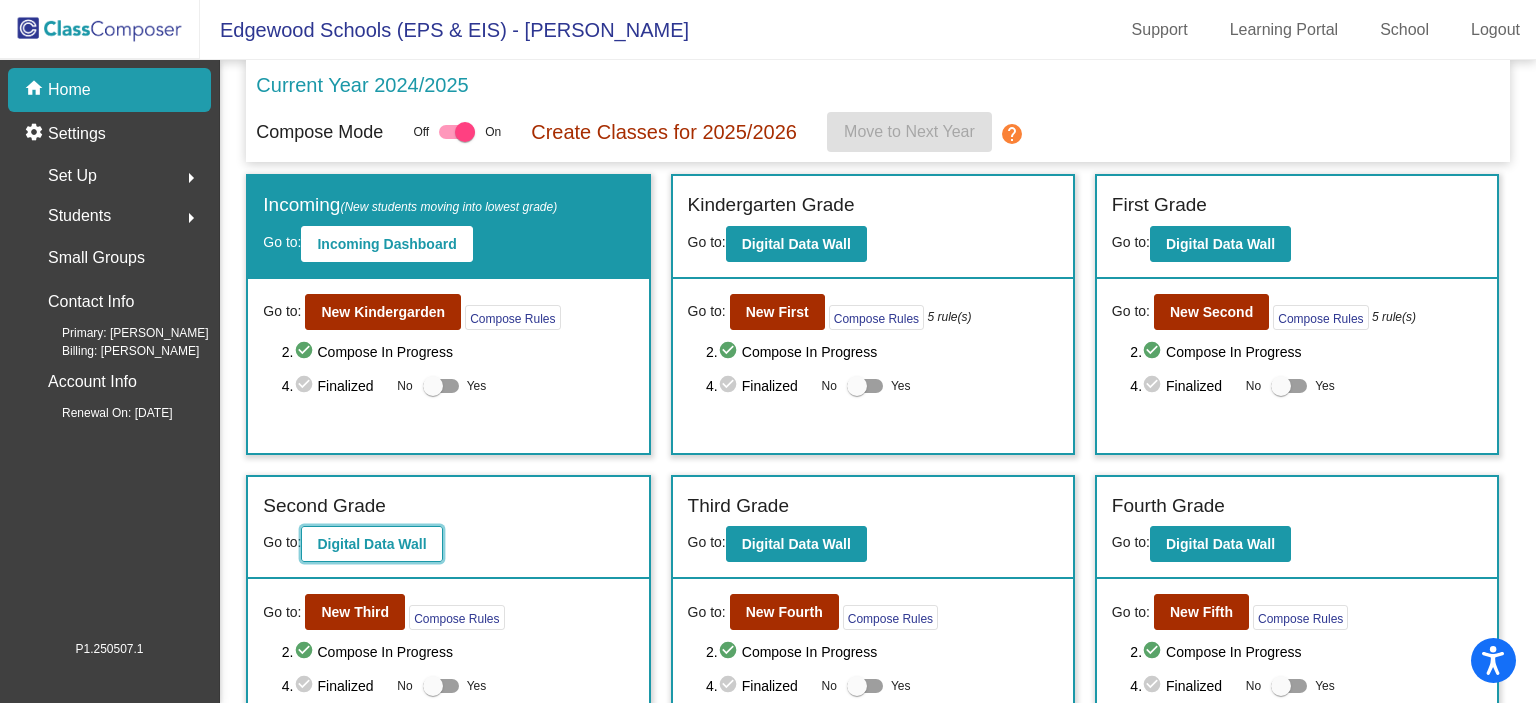 click on "Digital Data Wall" 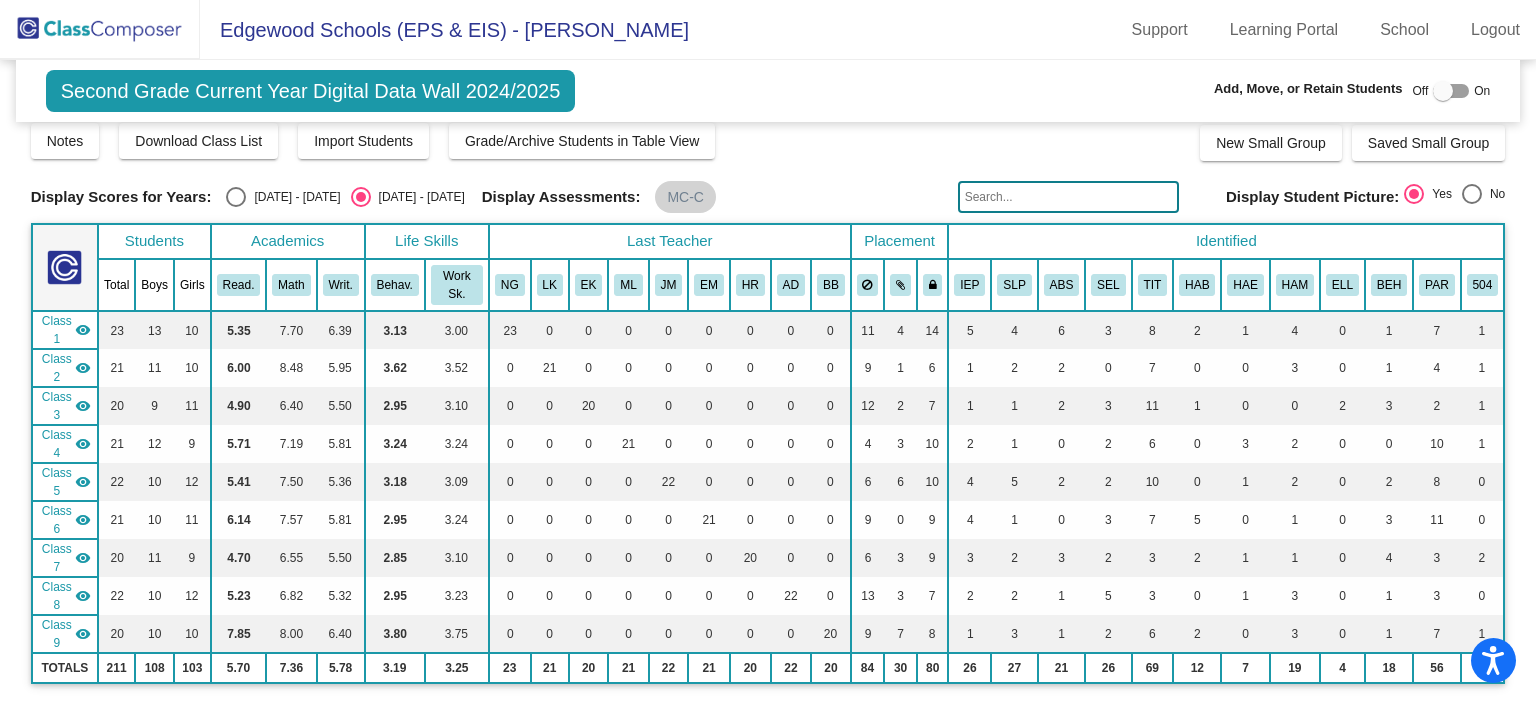 scroll, scrollTop: 0, scrollLeft: 0, axis: both 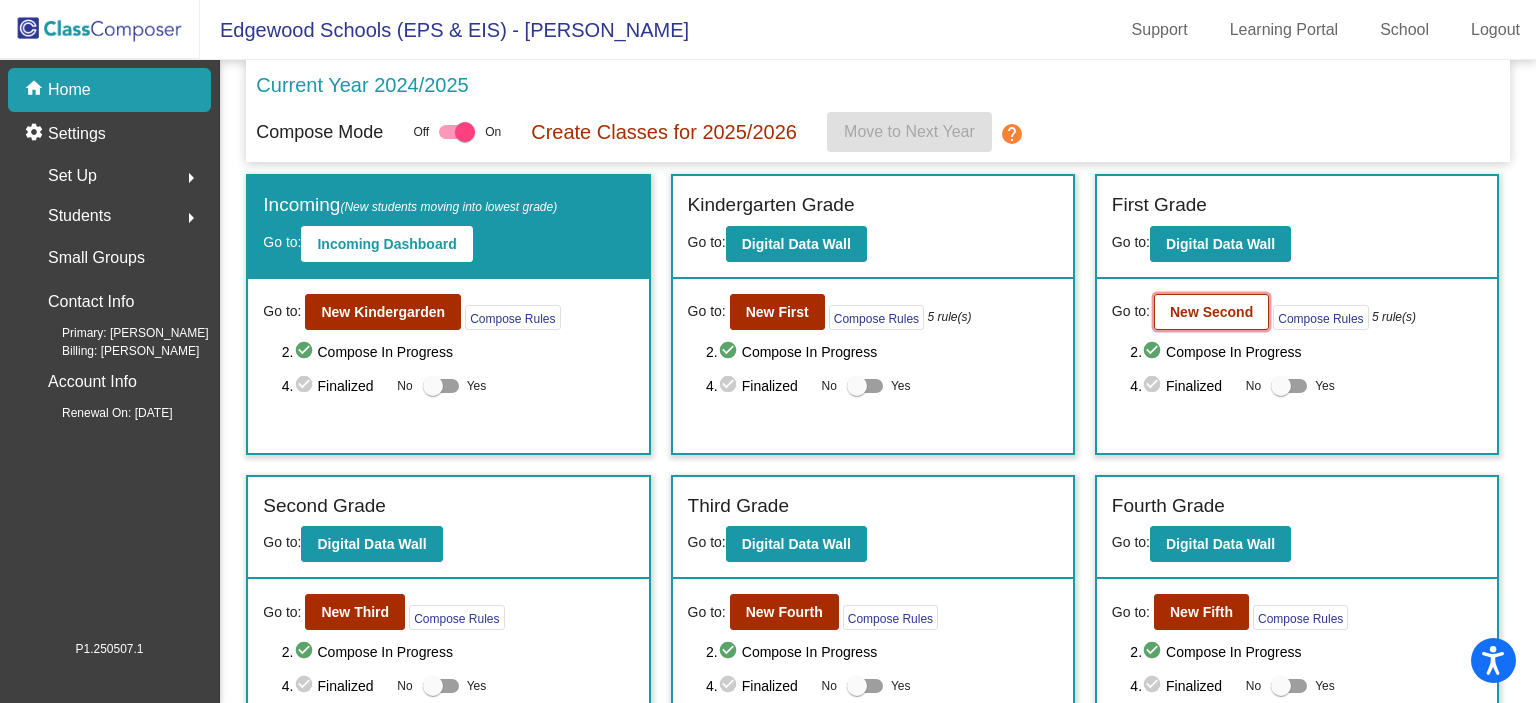 click on "New Second" 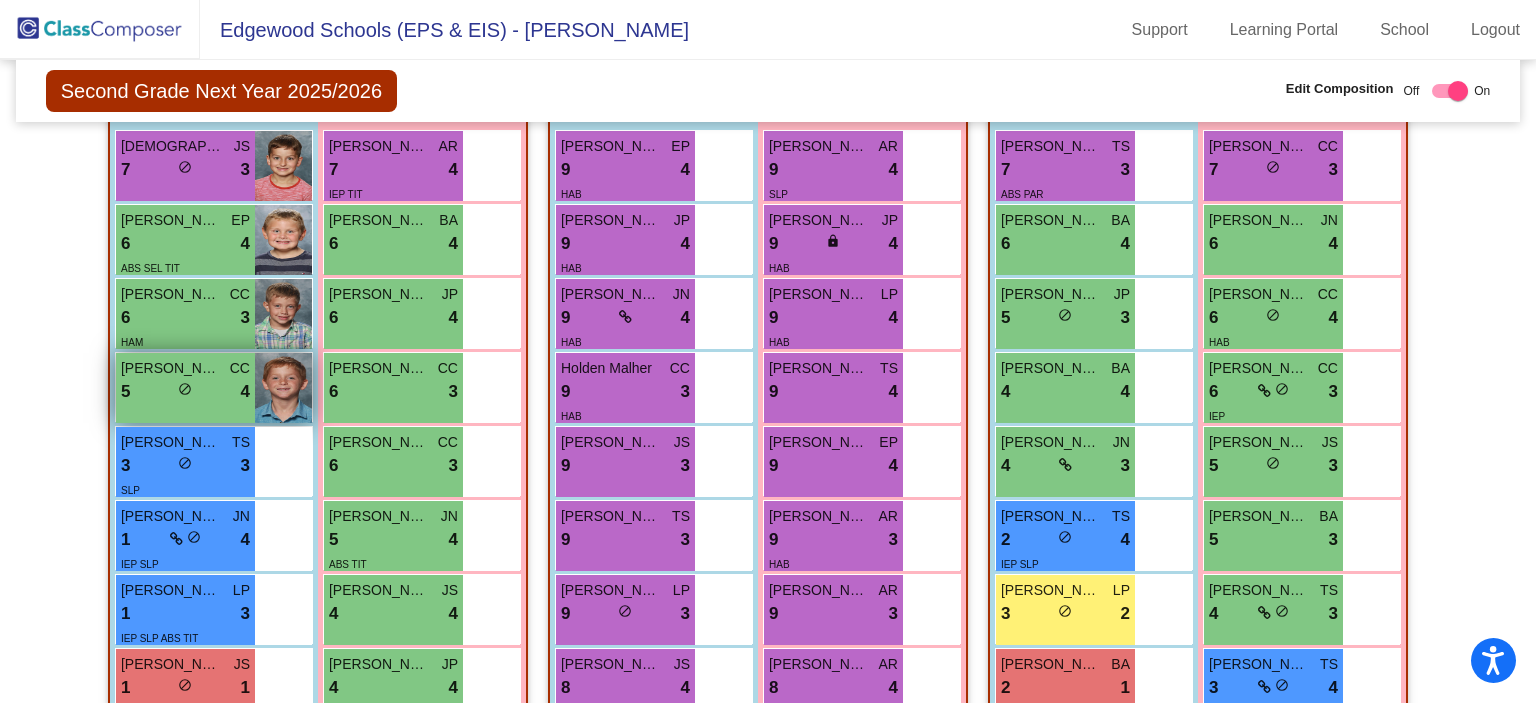 scroll, scrollTop: 1992, scrollLeft: 0, axis: vertical 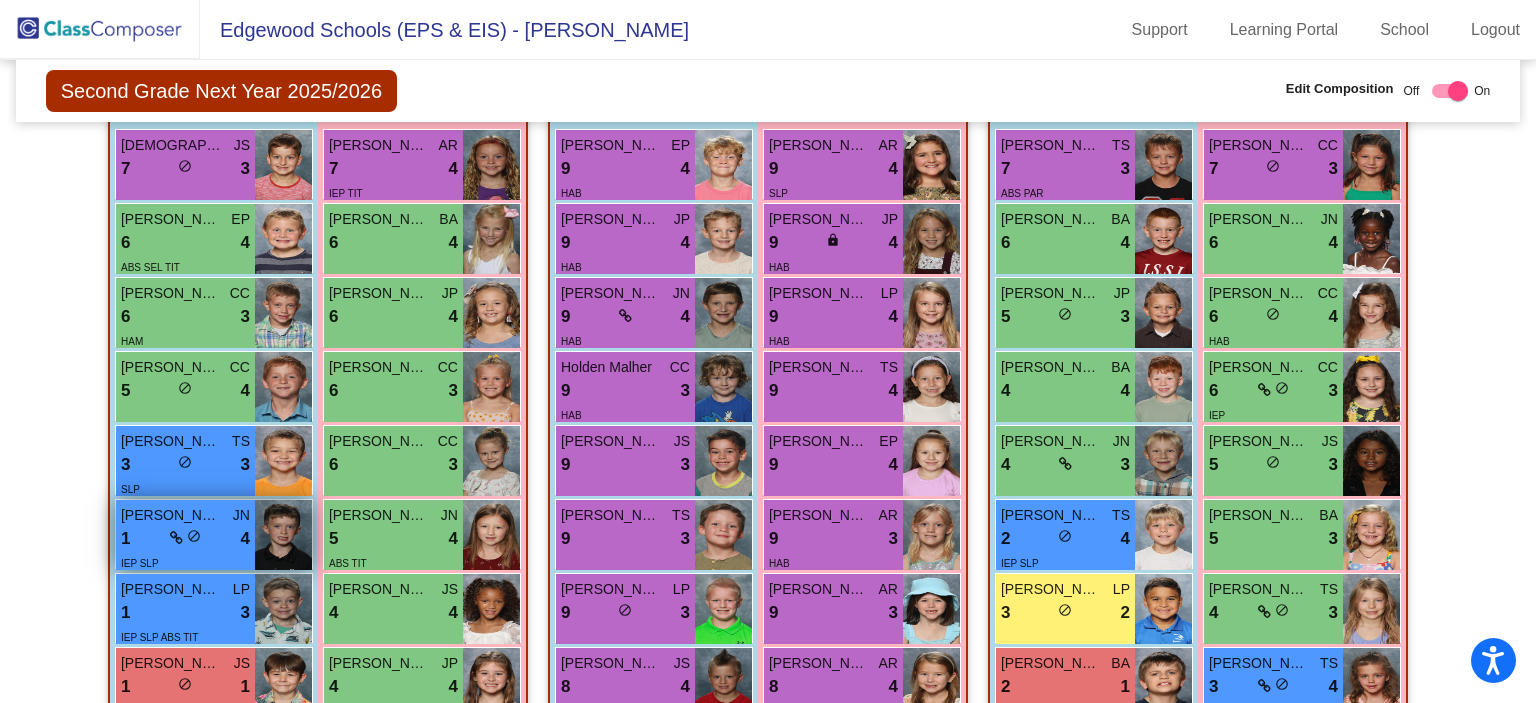 click on "1 lock do_not_disturb_alt 4" at bounding box center [185, 539] 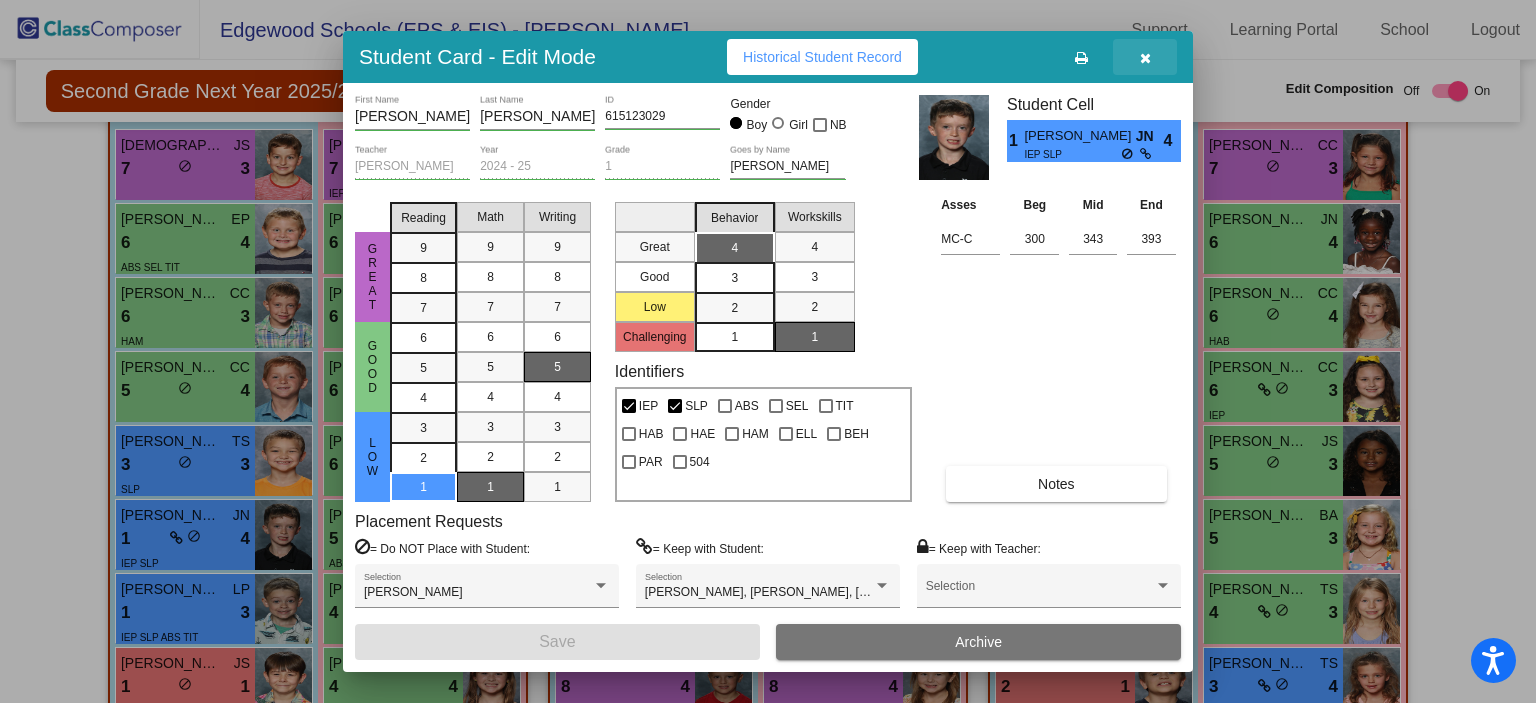 click at bounding box center (1145, 57) 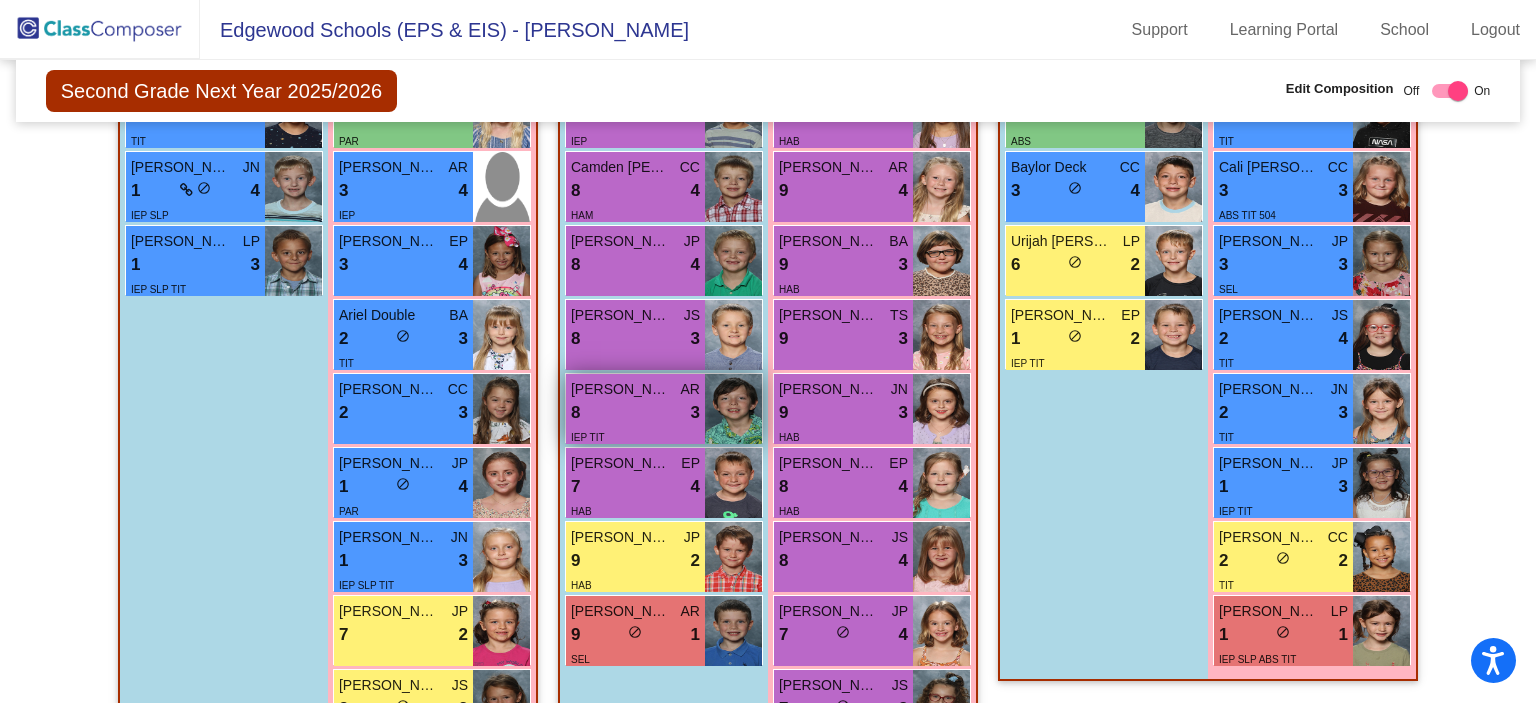 scroll, scrollTop: 3645, scrollLeft: 0, axis: vertical 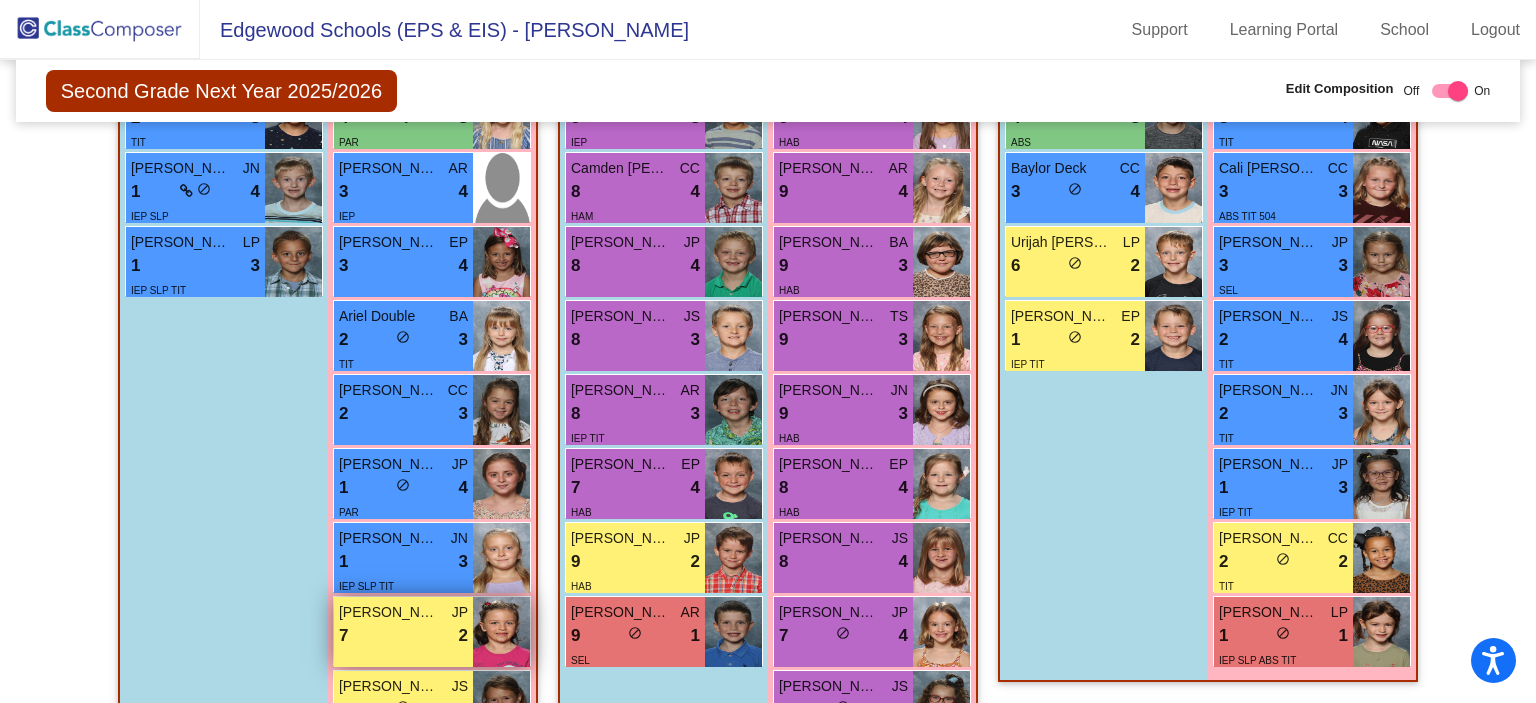 click on "7 lock do_not_disturb_alt 2" at bounding box center [403, 636] 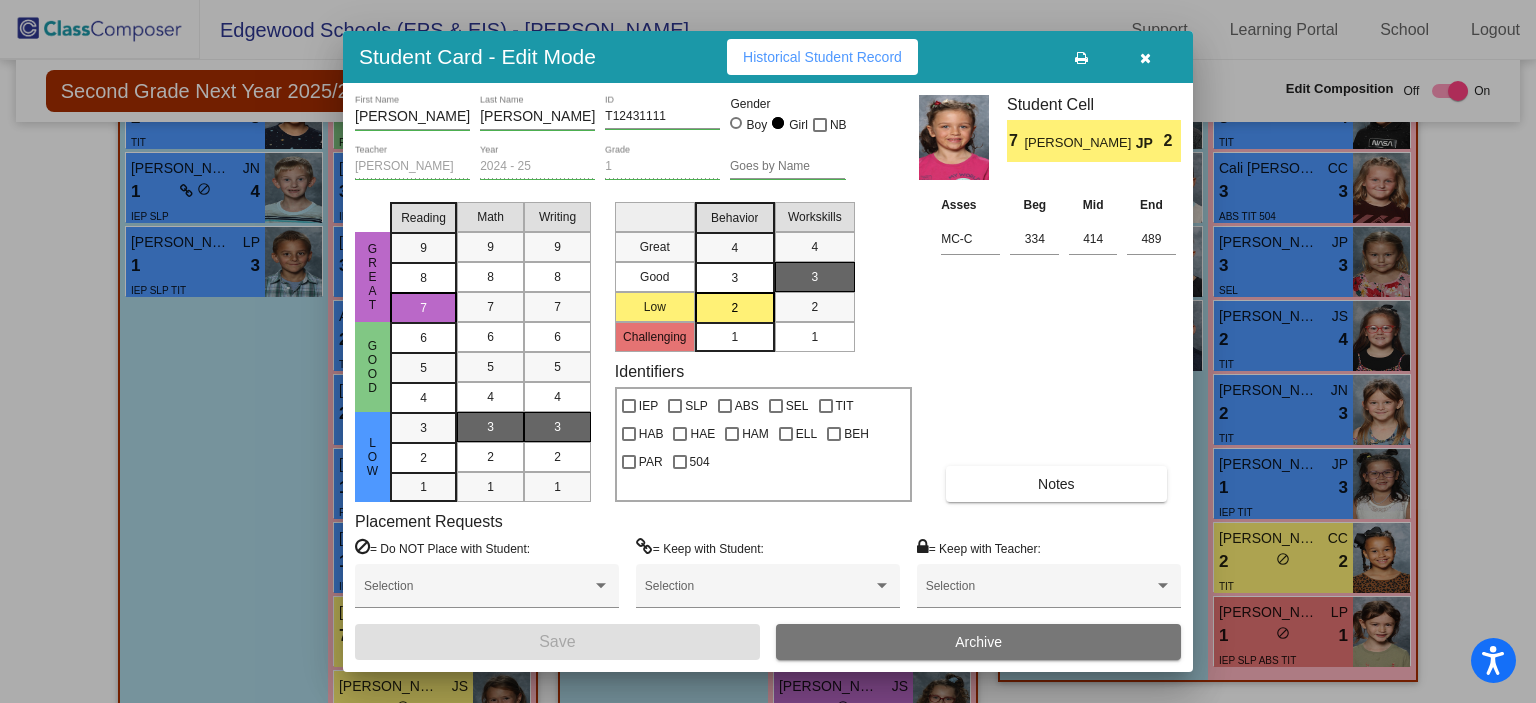click on "Notes" at bounding box center (1056, 484) 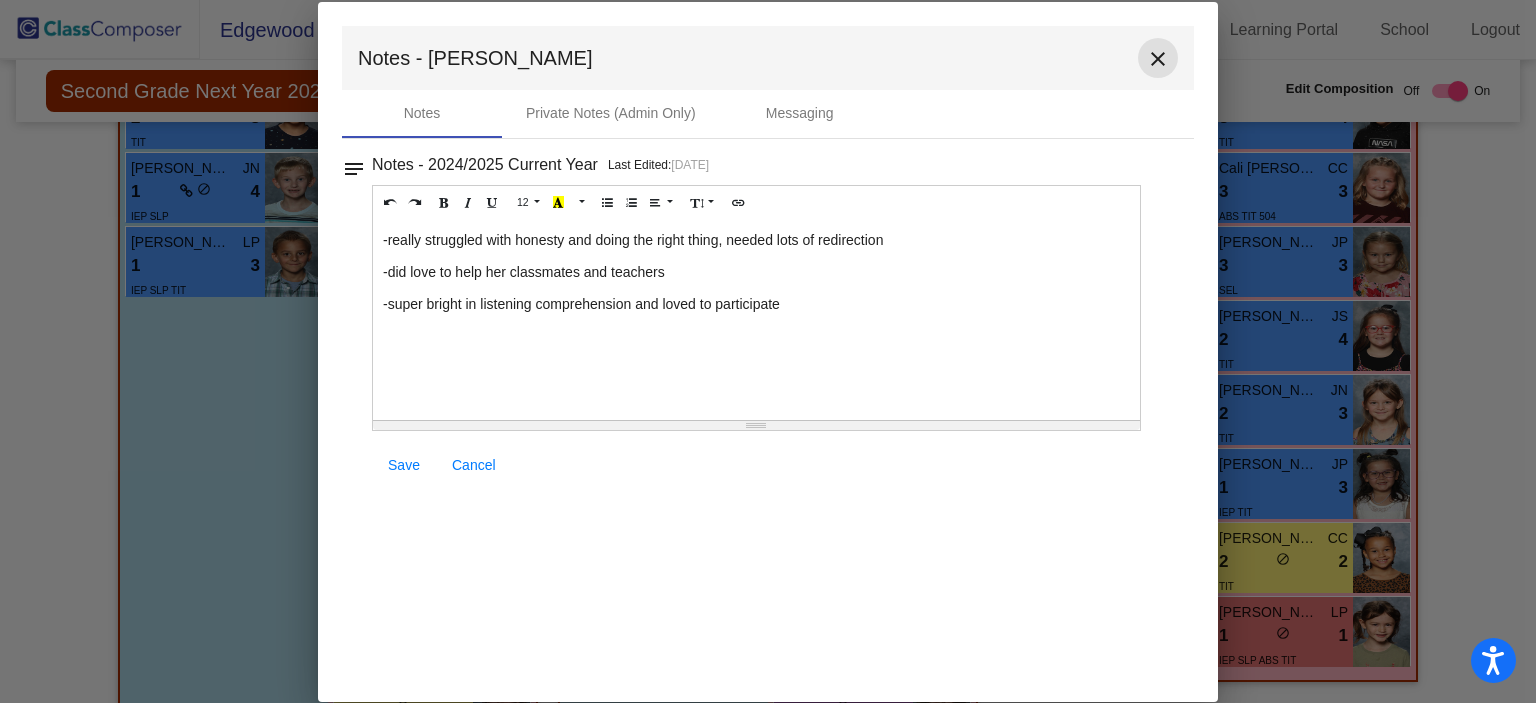 click on "close" at bounding box center (1158, 59) 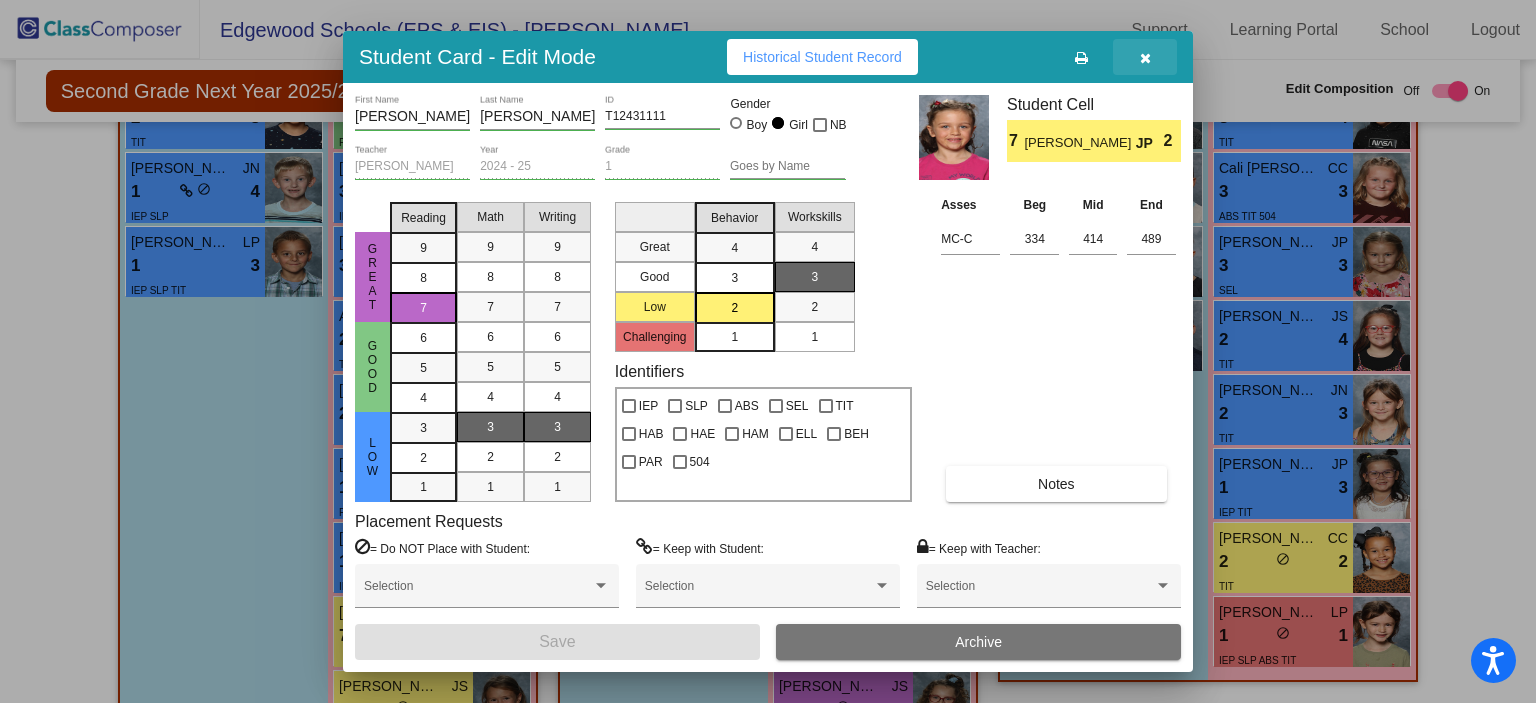 click at bounding box center [1145, 58] 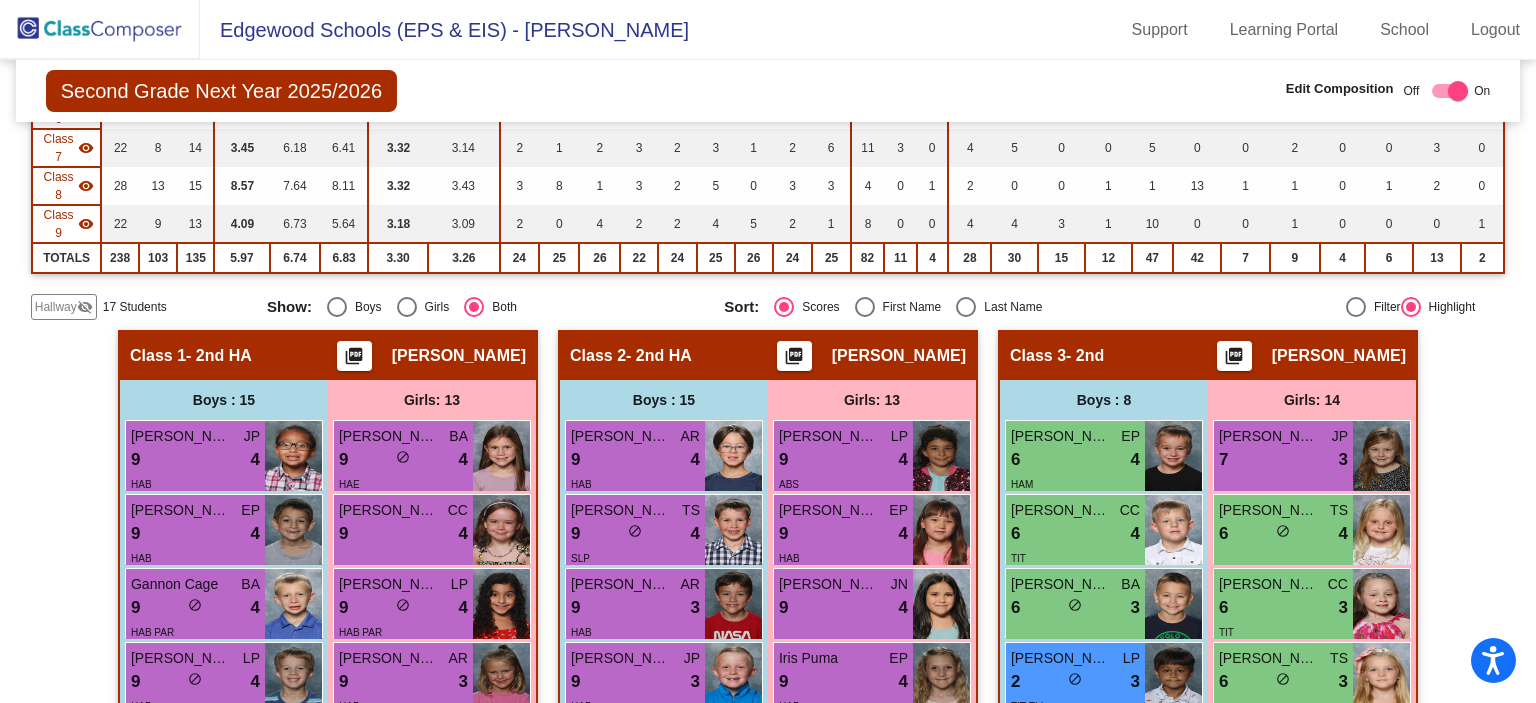 scroll, scrollTop: 0, scrollLeft: 0, axis: both 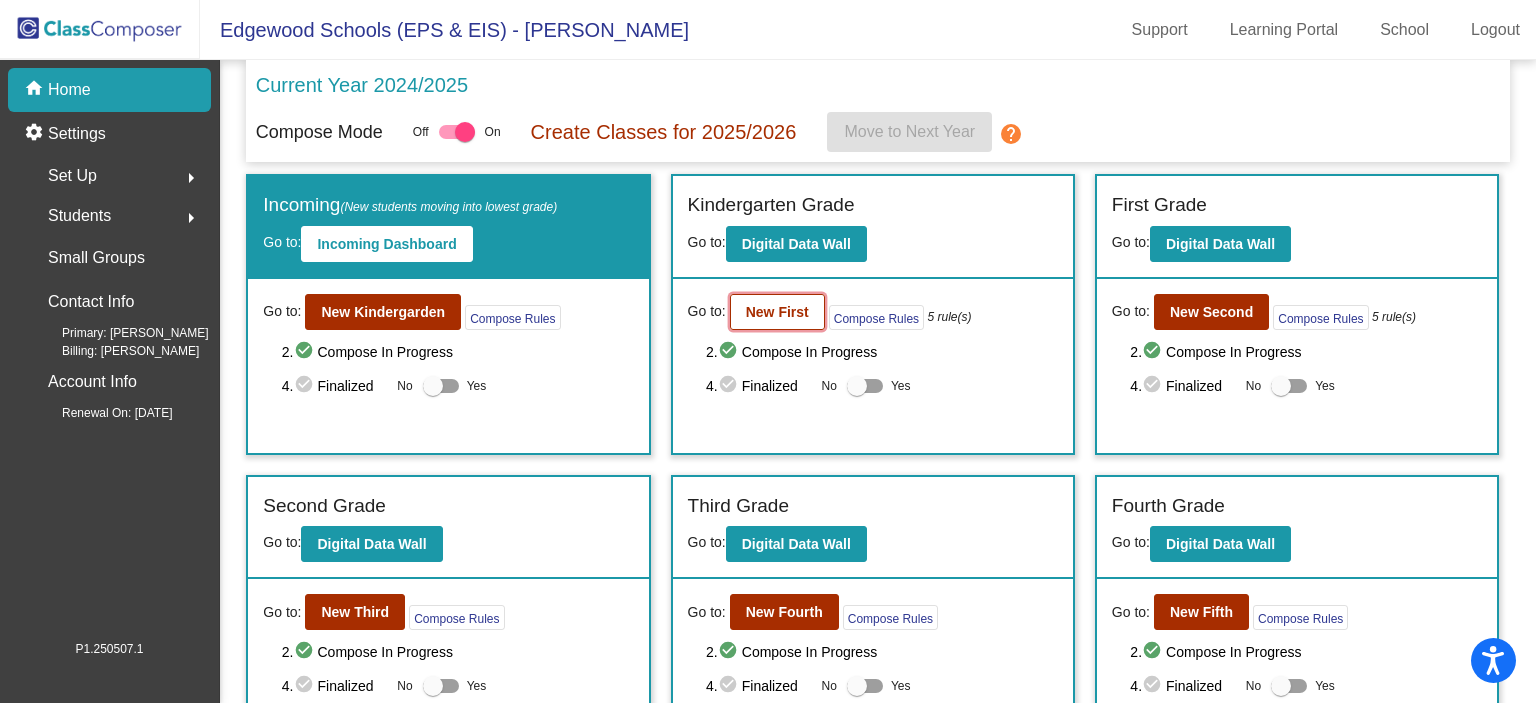 click on "New First" 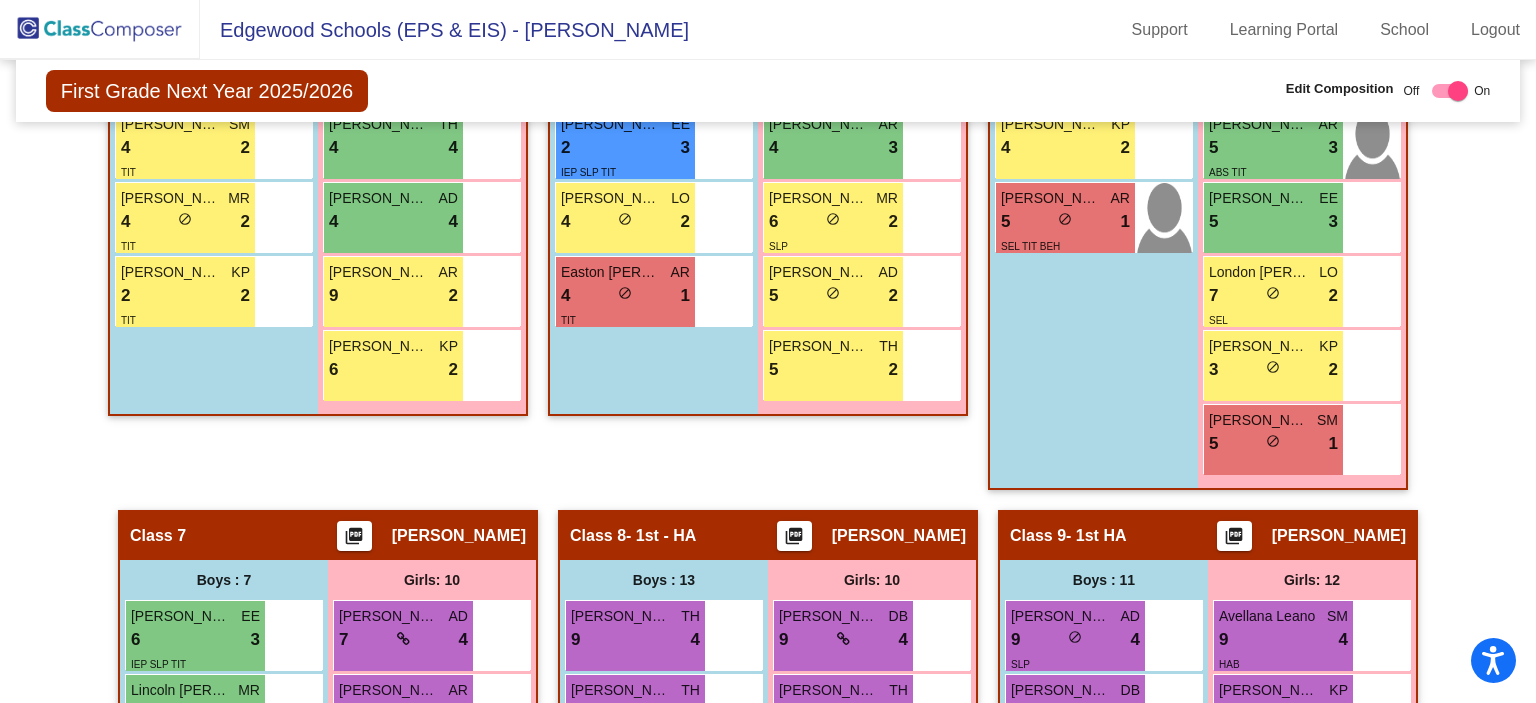 scroll, scrollTop: 2231, scrollLeft: 0, axis: vertical 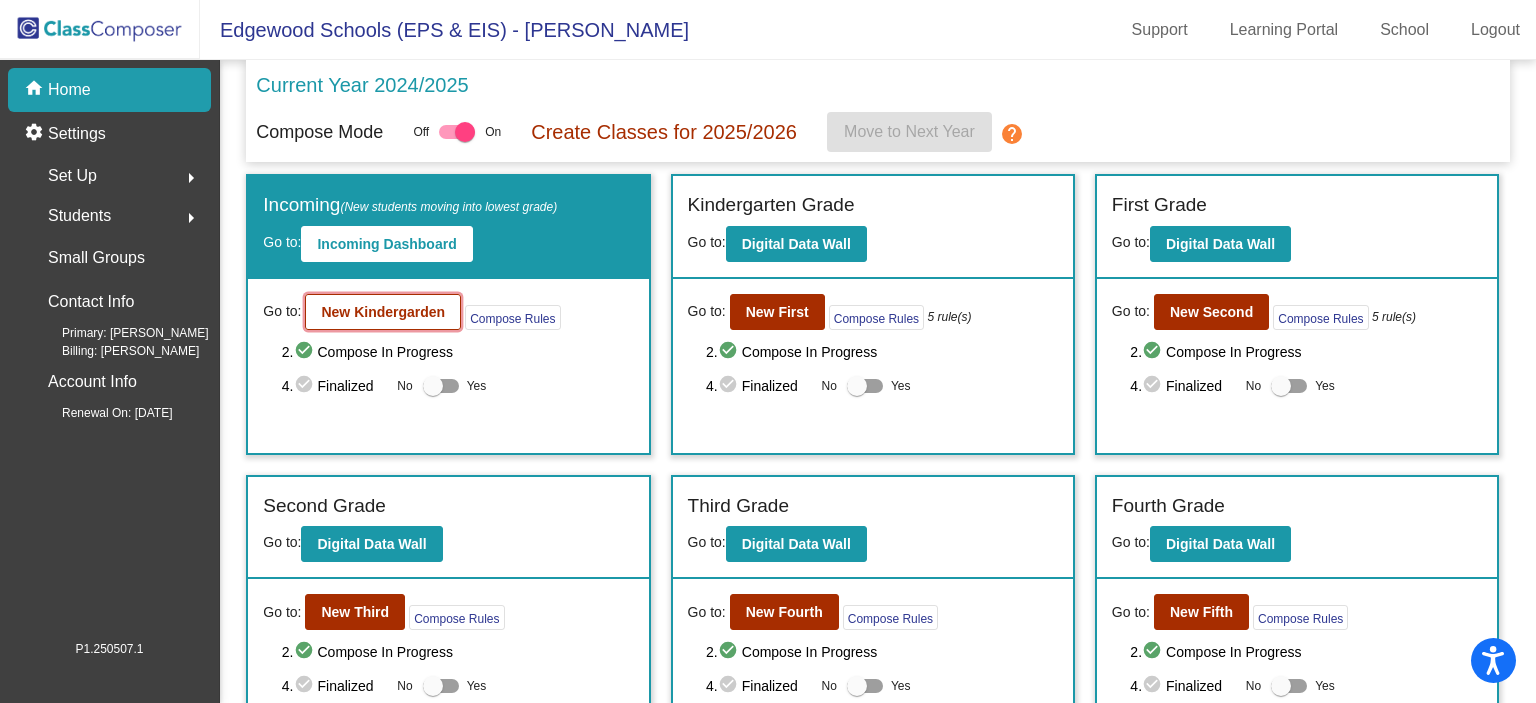 click on "New Kindergarden" 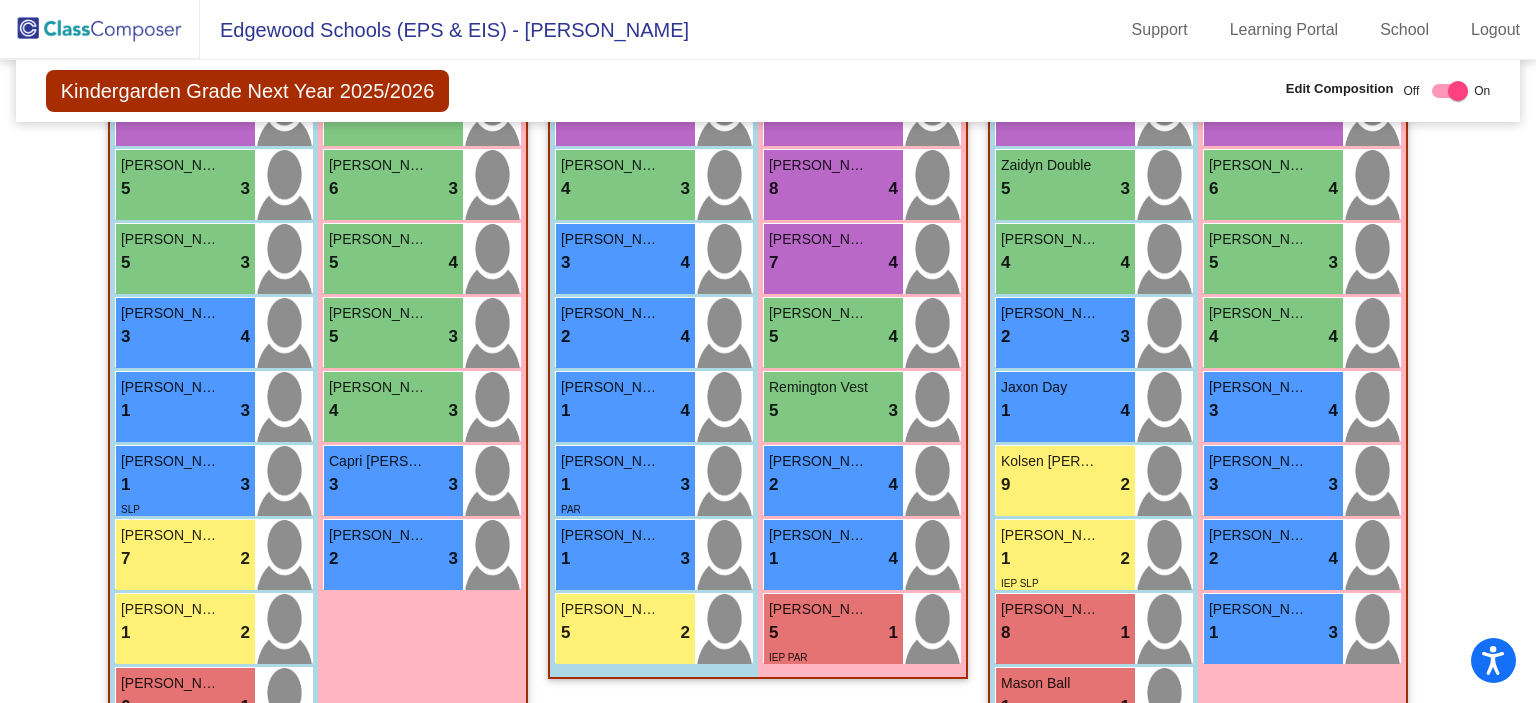 scroll, scrollTop: 1008, scrollLeft: 0, axis: vertical 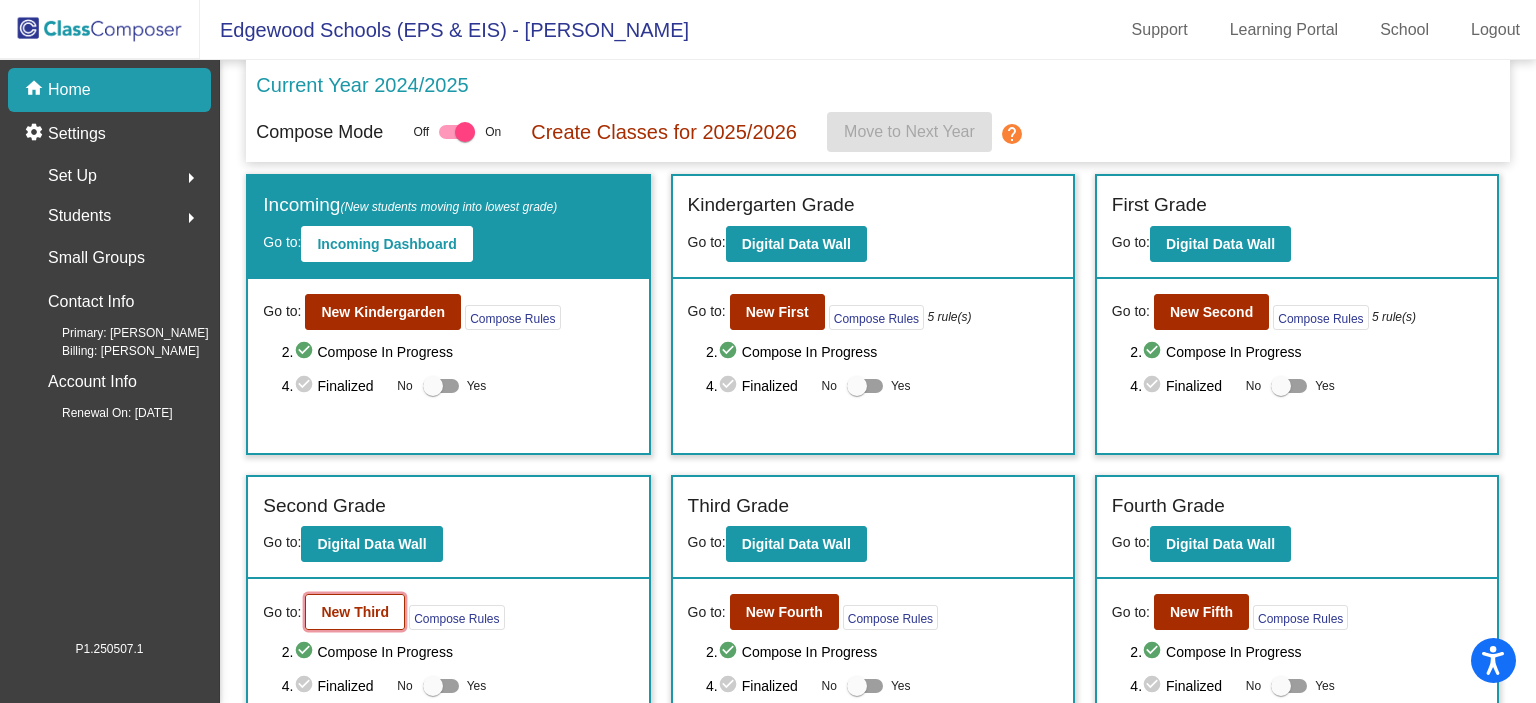 click on "New Third" 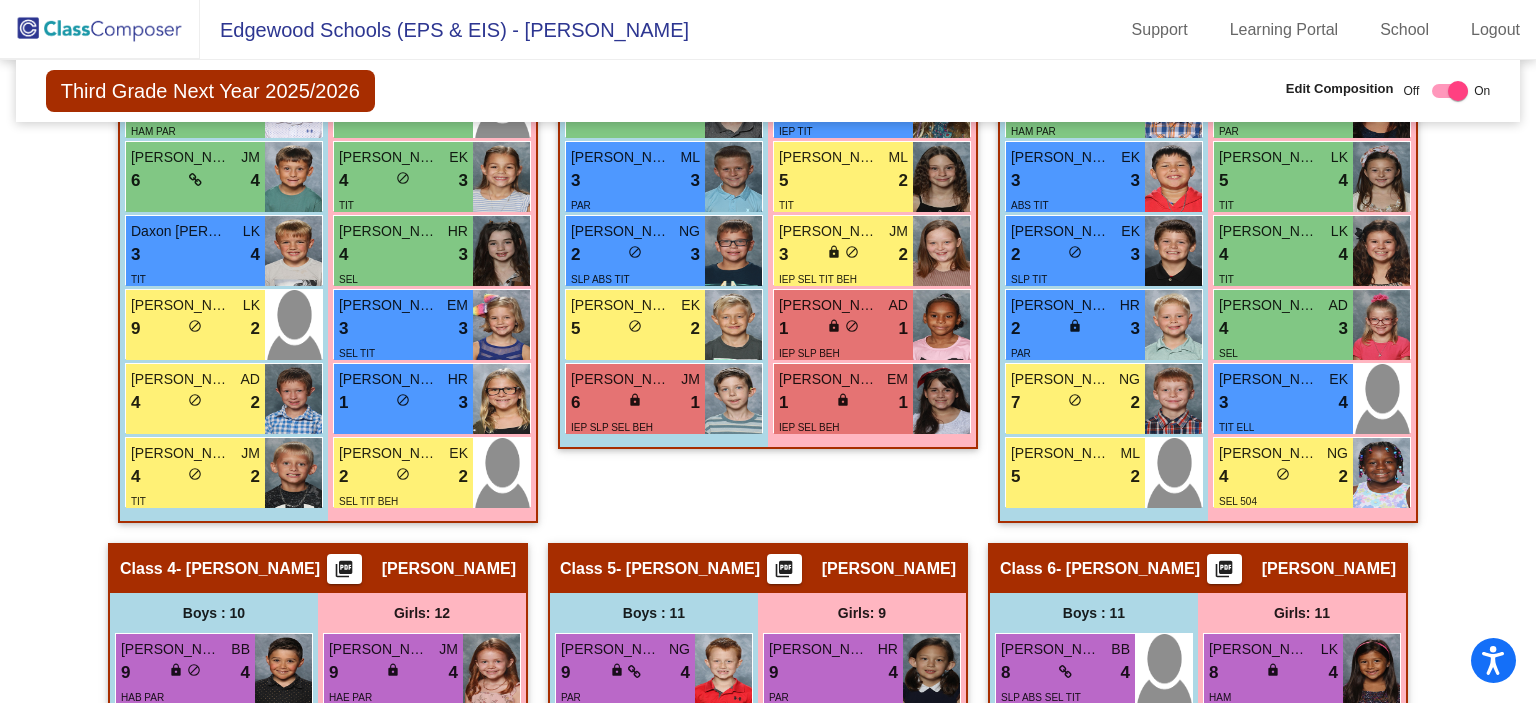 scroll, scrollTop: 1194, scrollLeft: 0, axis: vertical 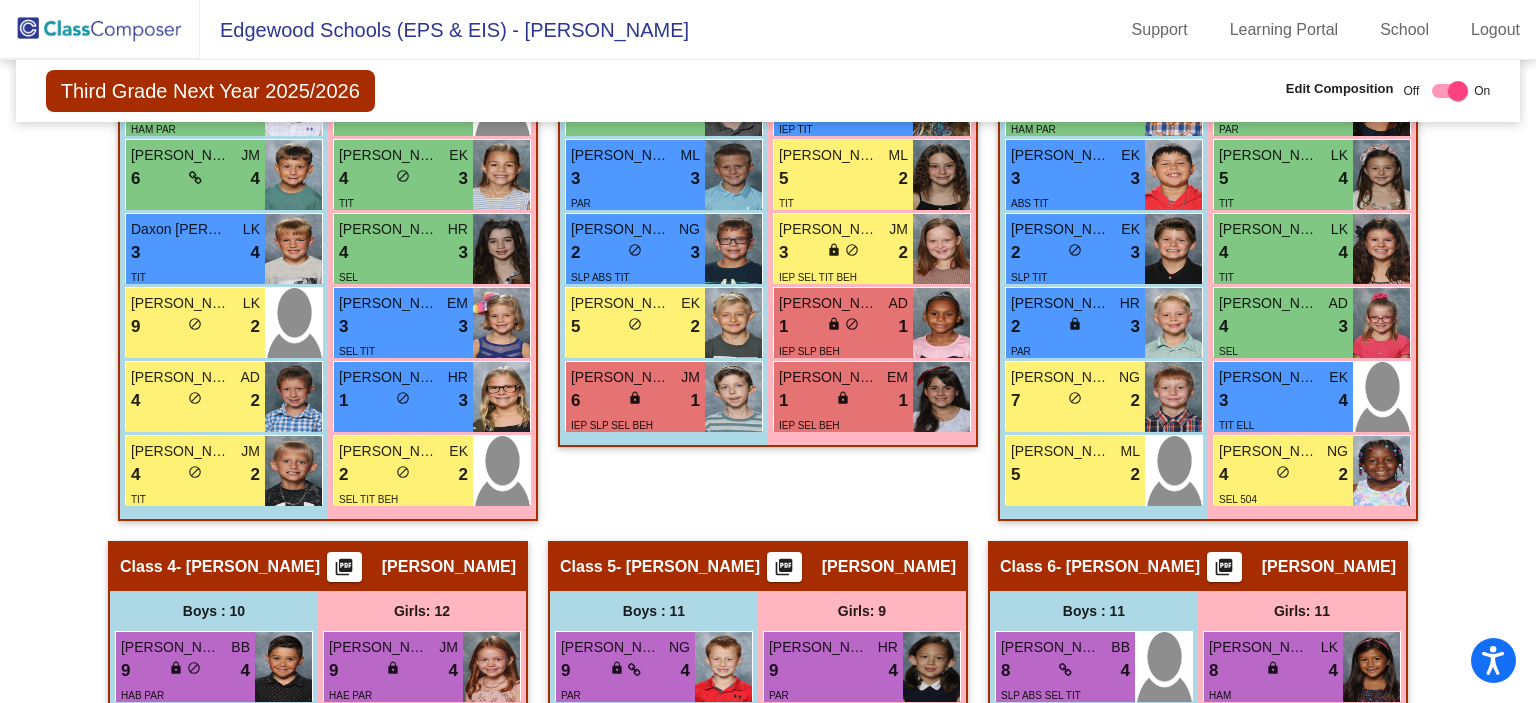 drag, startPoint x: 480, startPoint y: 516, endPoint x: 926, endPoint y: 434, distance: 453.47546 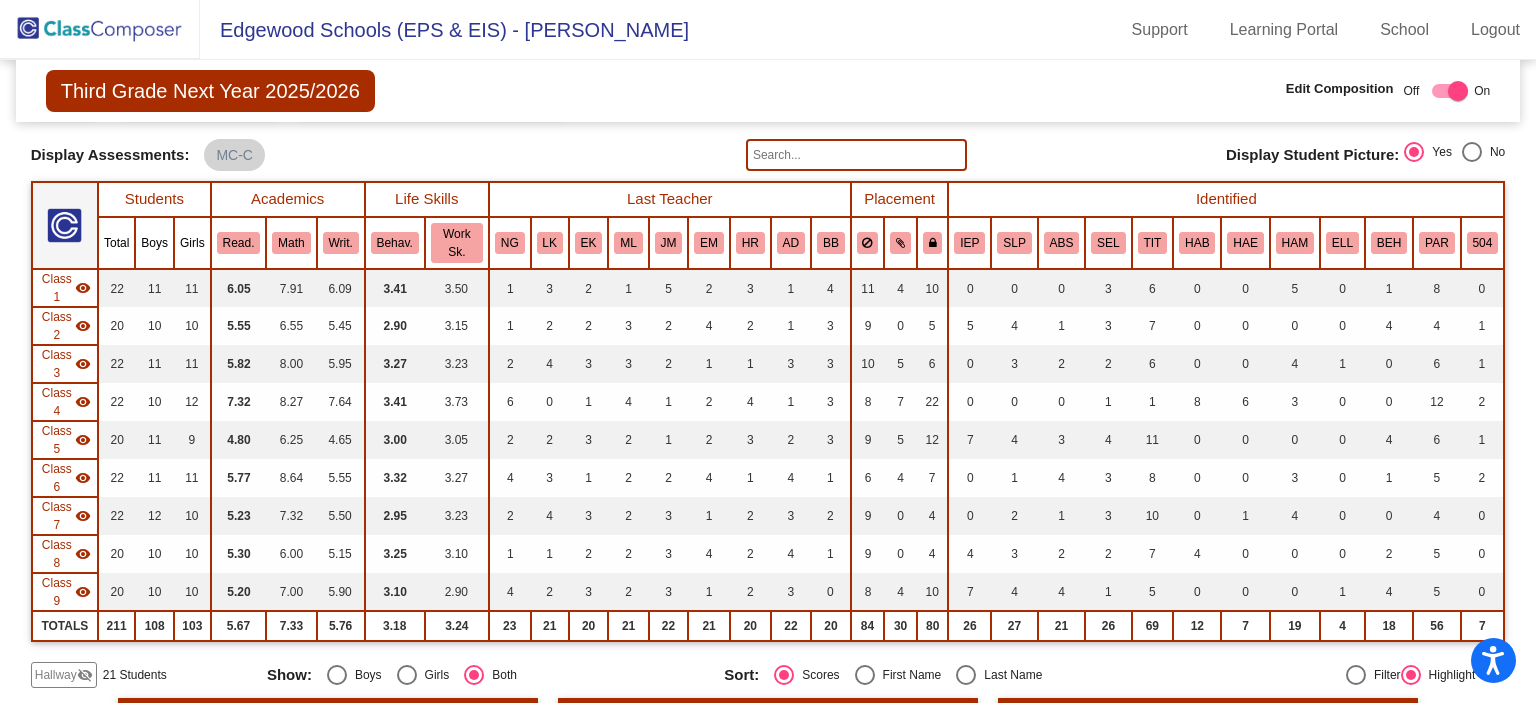 scroll, scrollTop: 0, scrollLeft: 0, axis: both 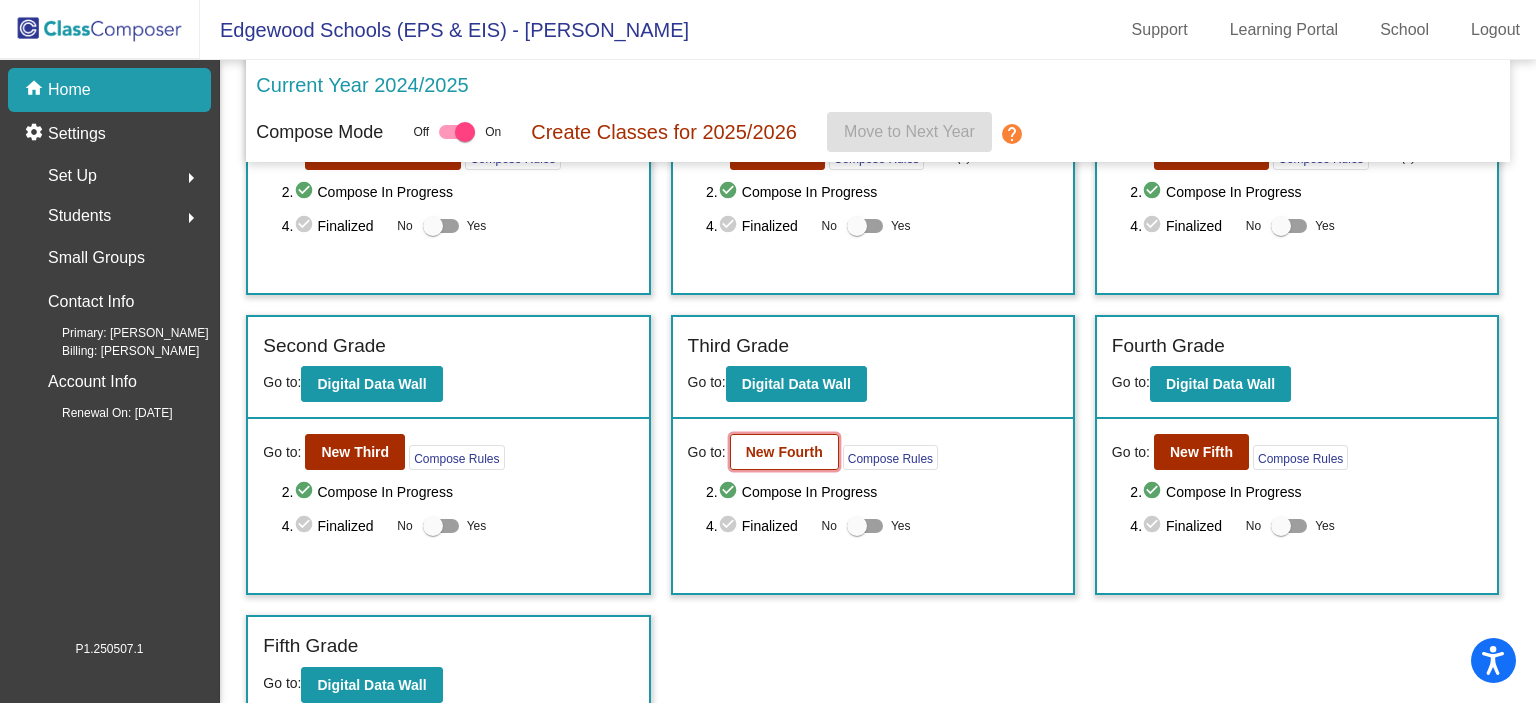 click on "New Fourth" 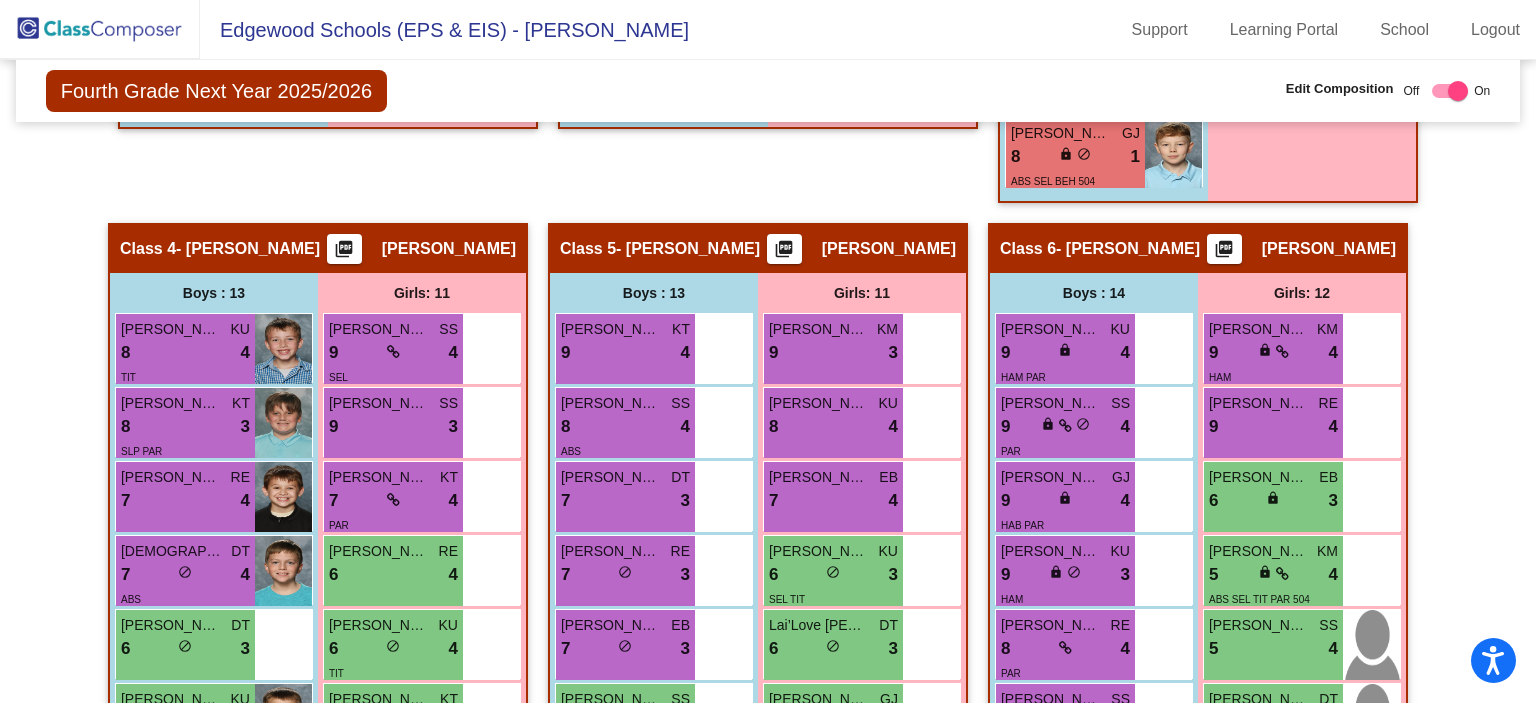 scroll, scrollTop: 1633, scrollLeft: 0, axis: vertical 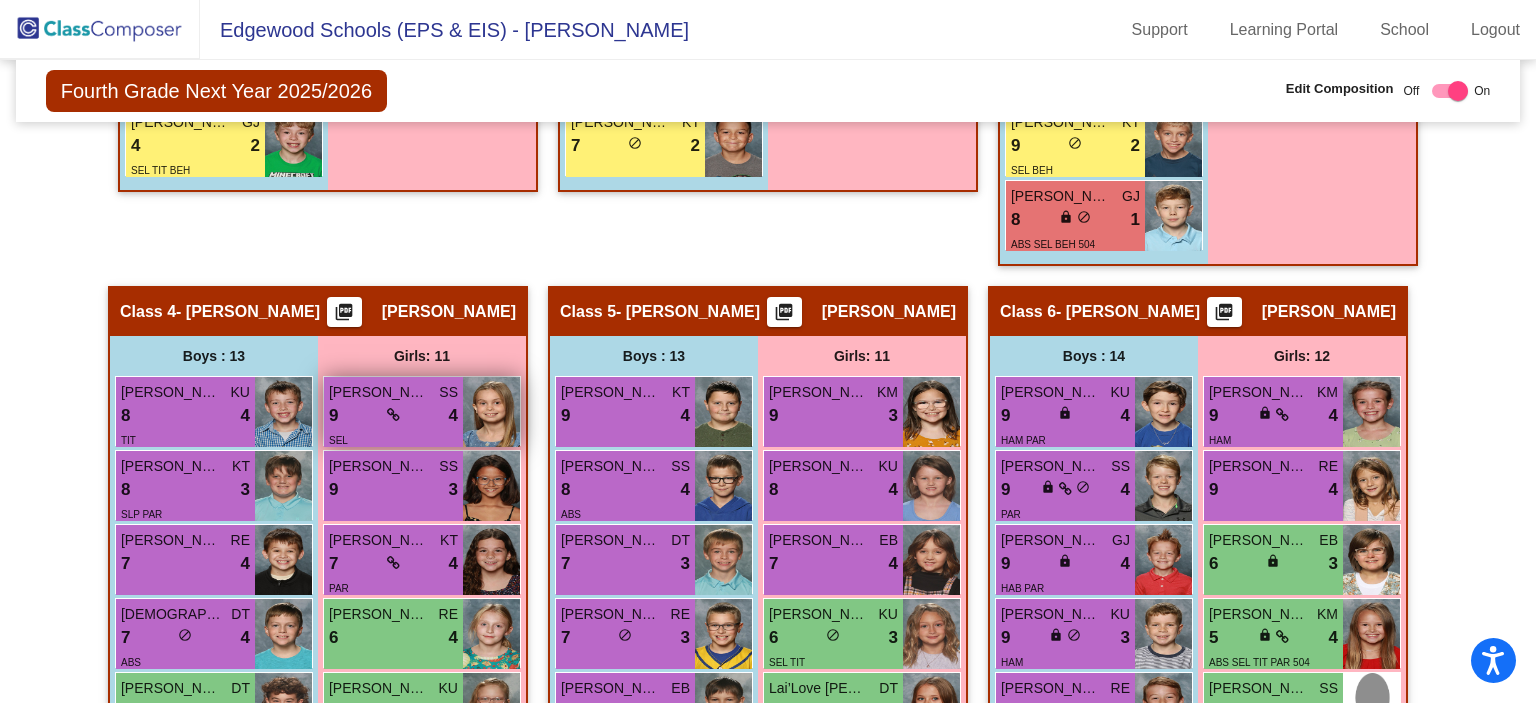 click on "9 lock do_not_disturb_alt 4" at bounding box center (393, 416) 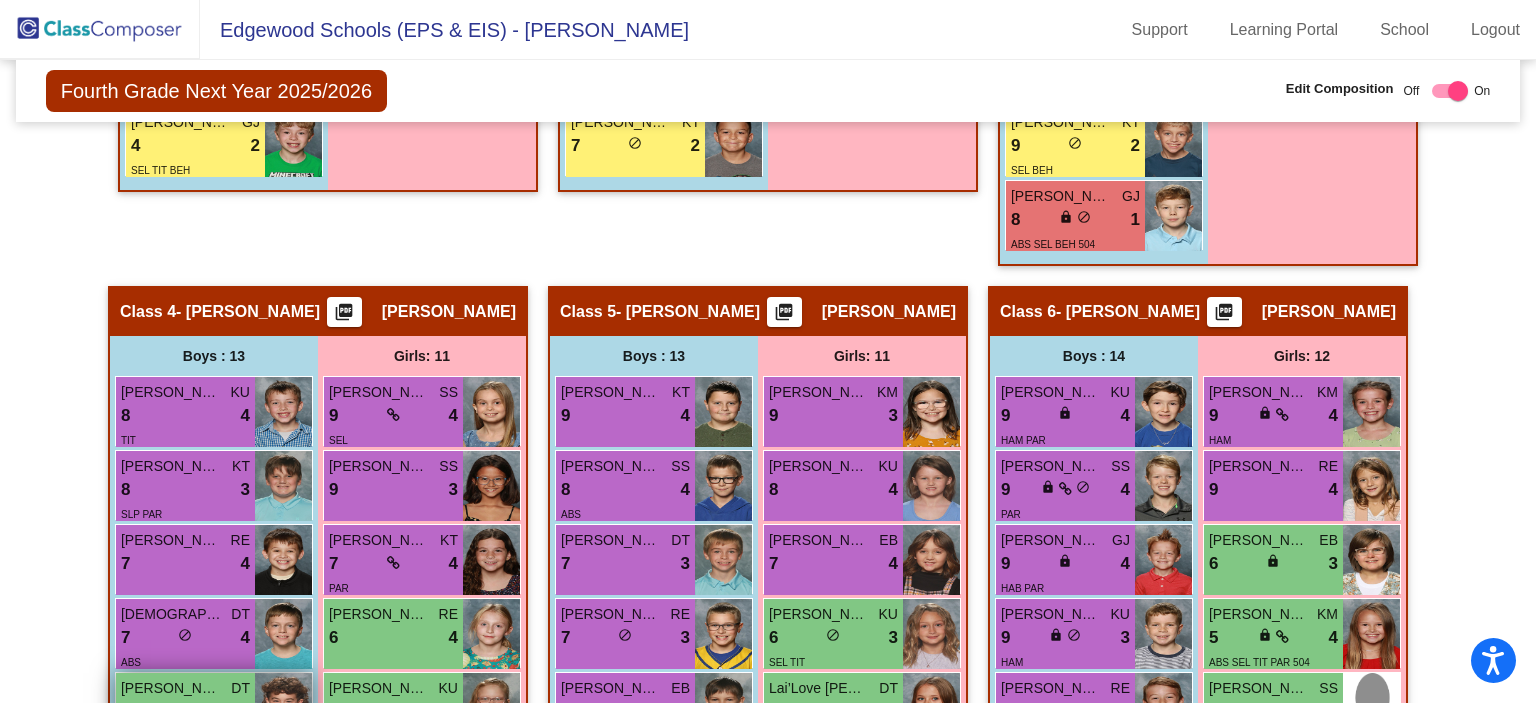 click on "do_not_disturb_alt" at bounding box center (185, 709) 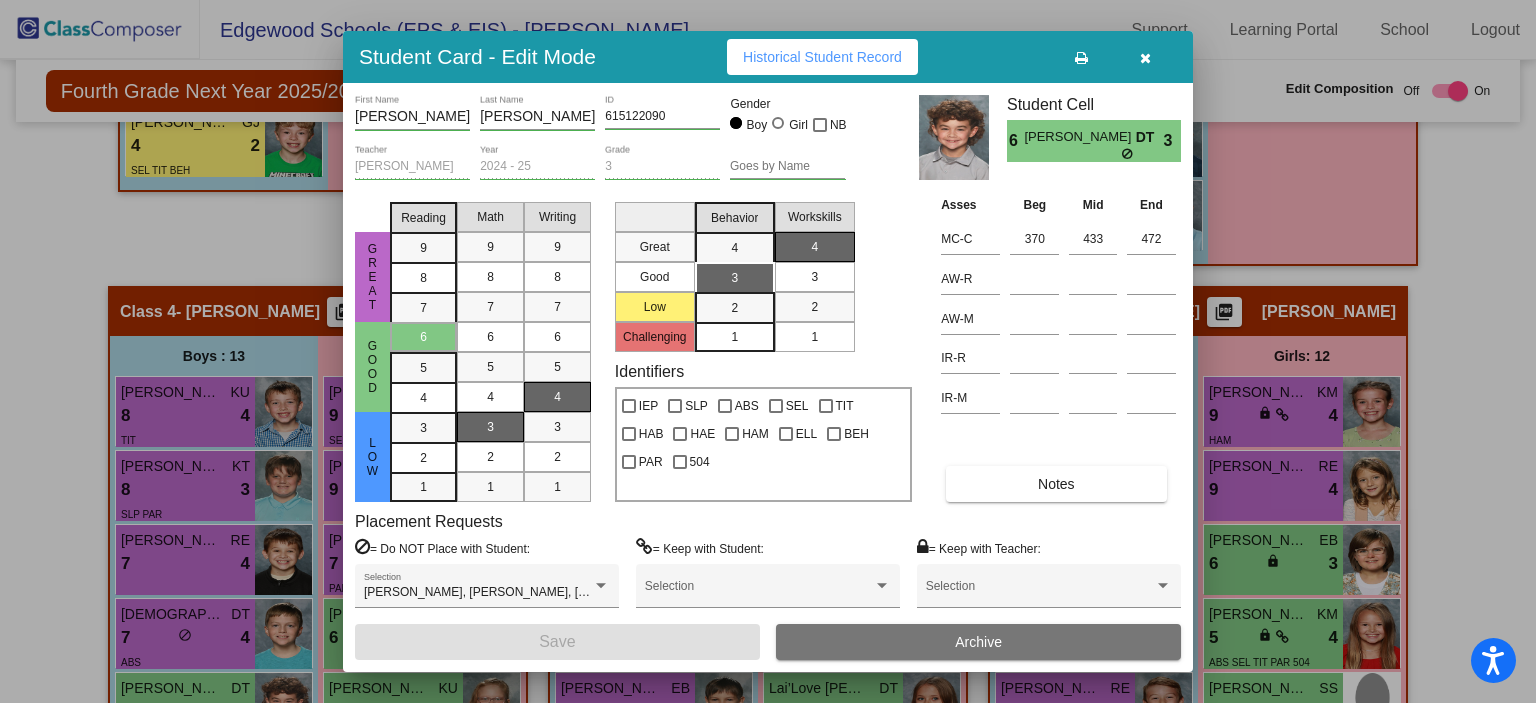 click on "Notes" at bounding box center (1056, 484) 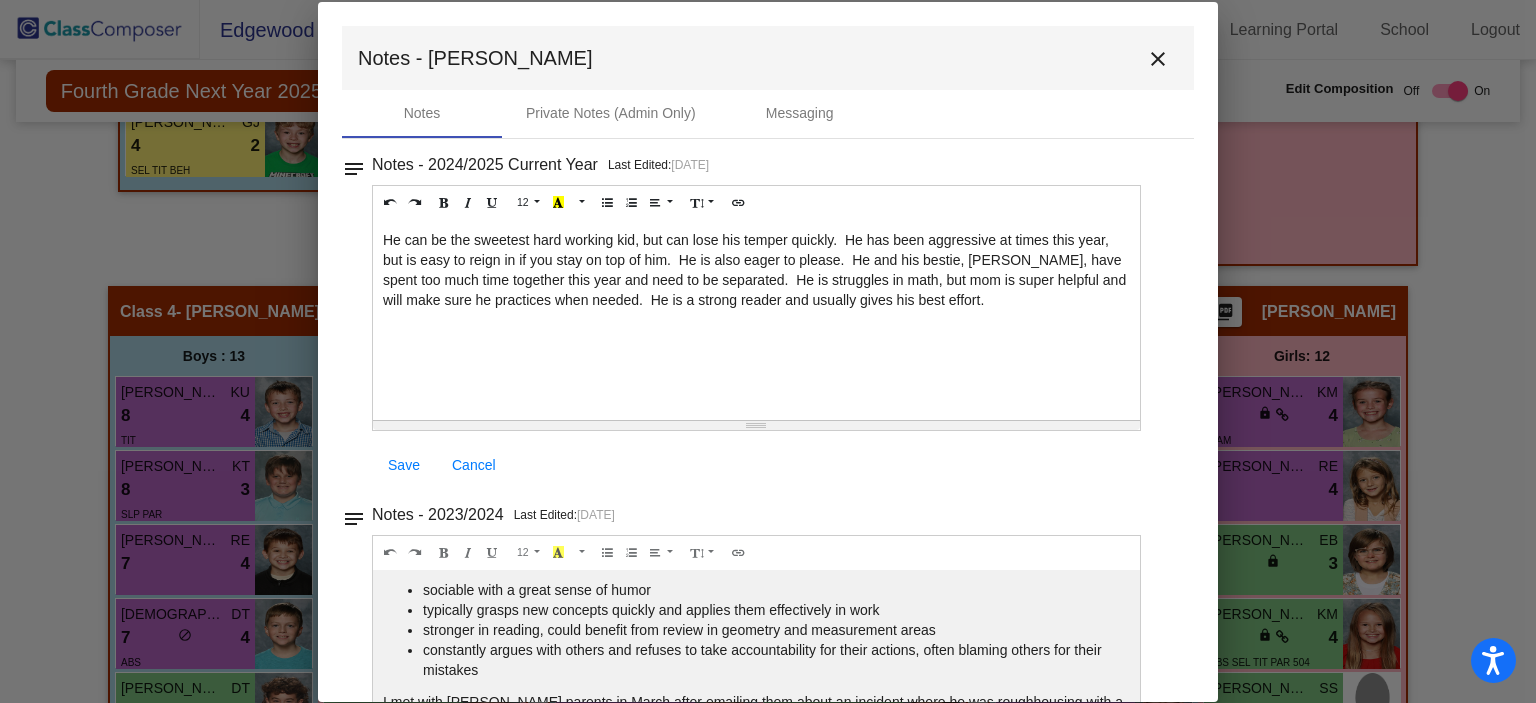 click on "close" at bounding box center [1158, 59] 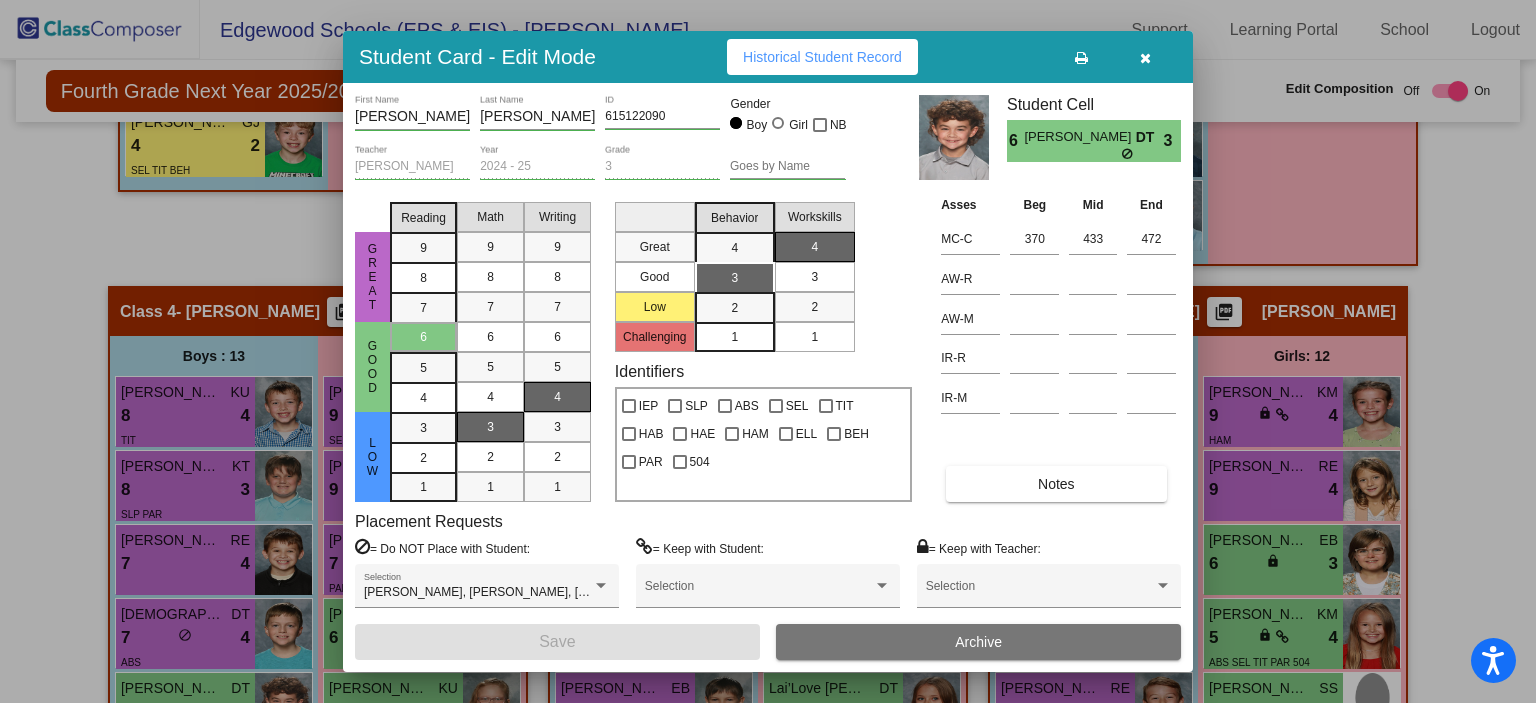 click at bounding box center [1145, 57] 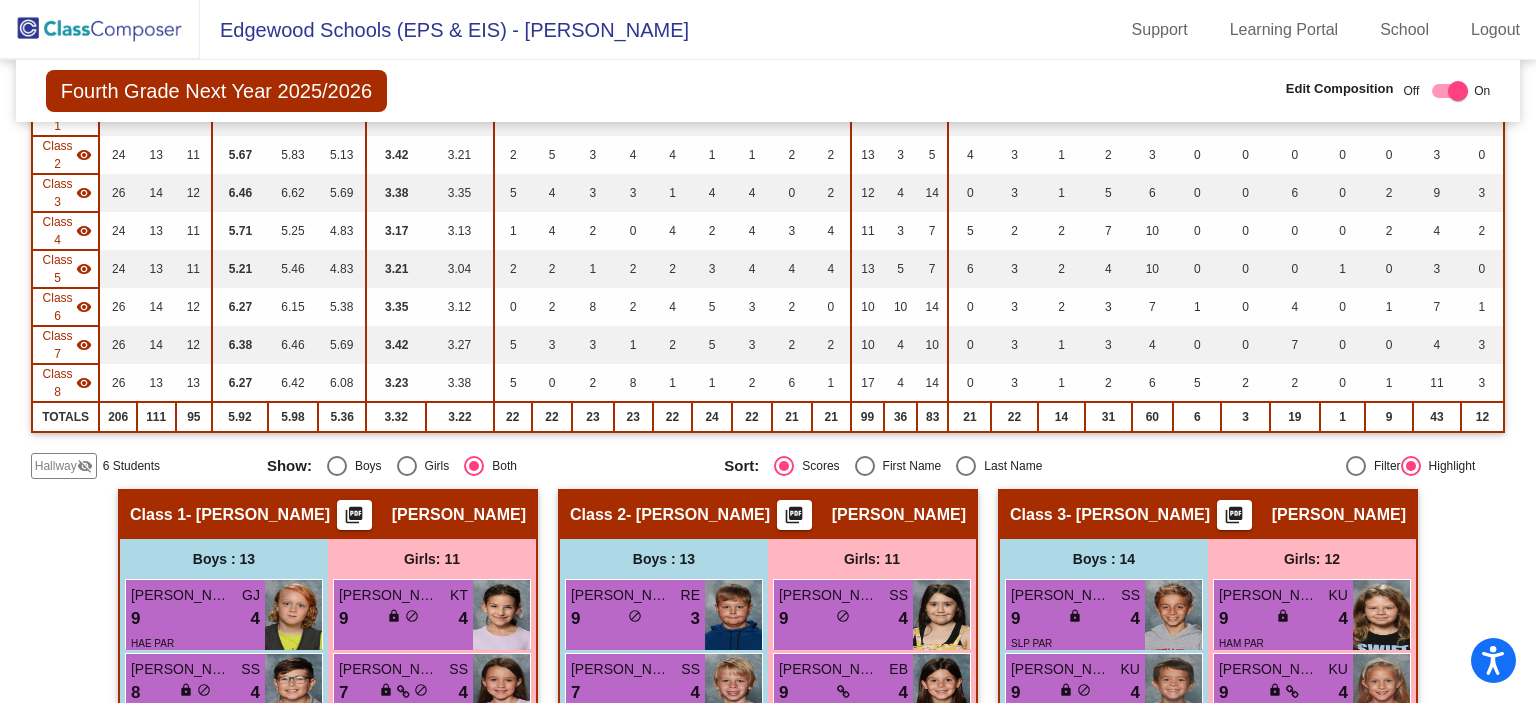 scroll, scrollTop: 0, scrollLeft: 0, axis: both 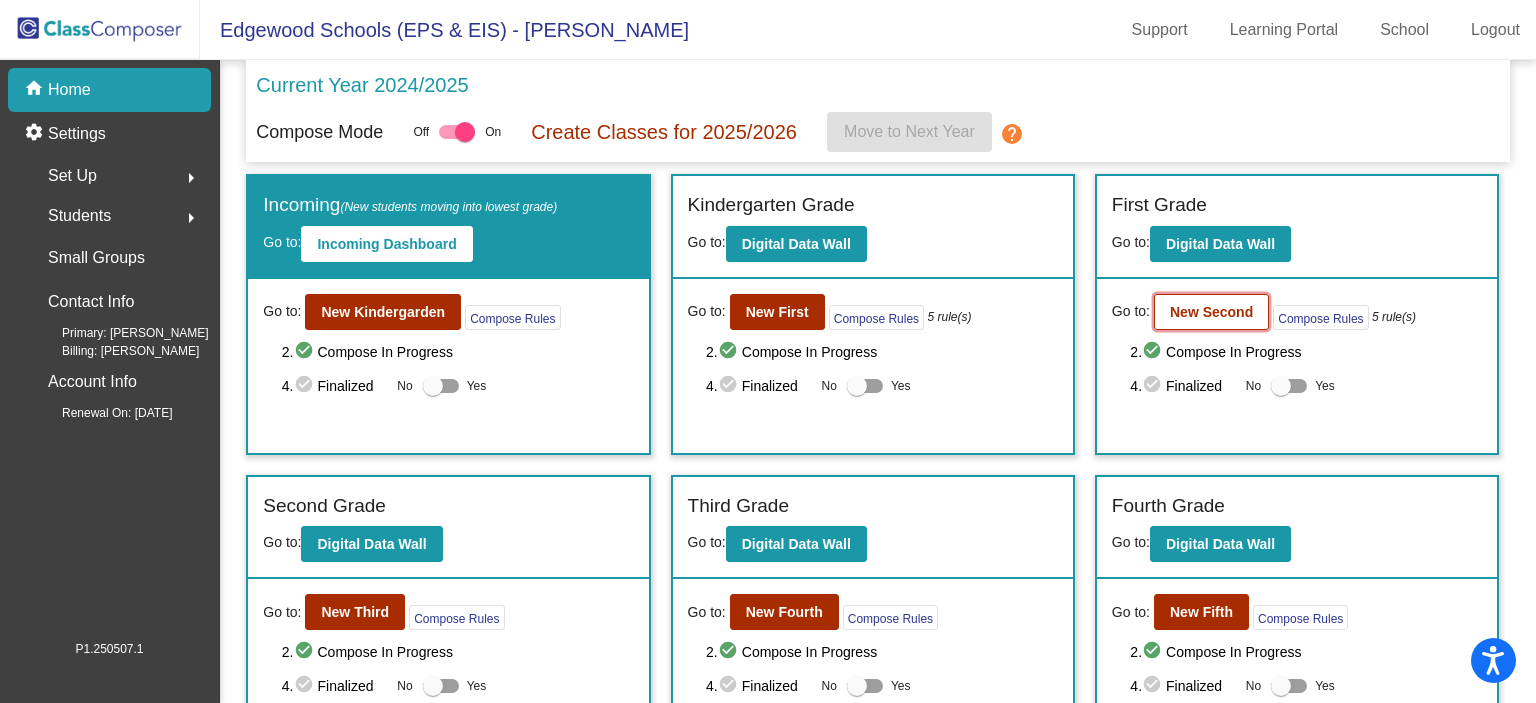 click on "New Second" 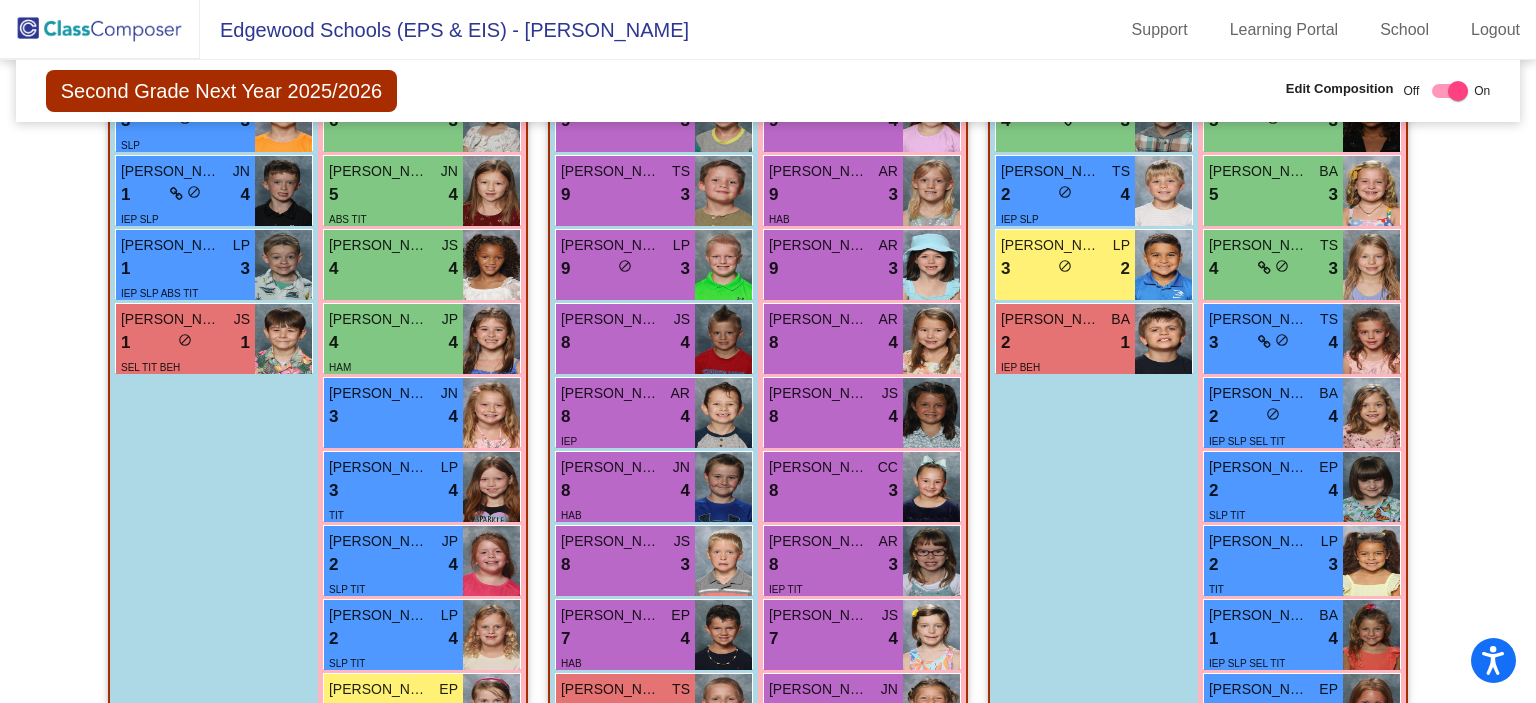 scroll, scrollTop: 2338, scrollLeft: 0, axis: vertical 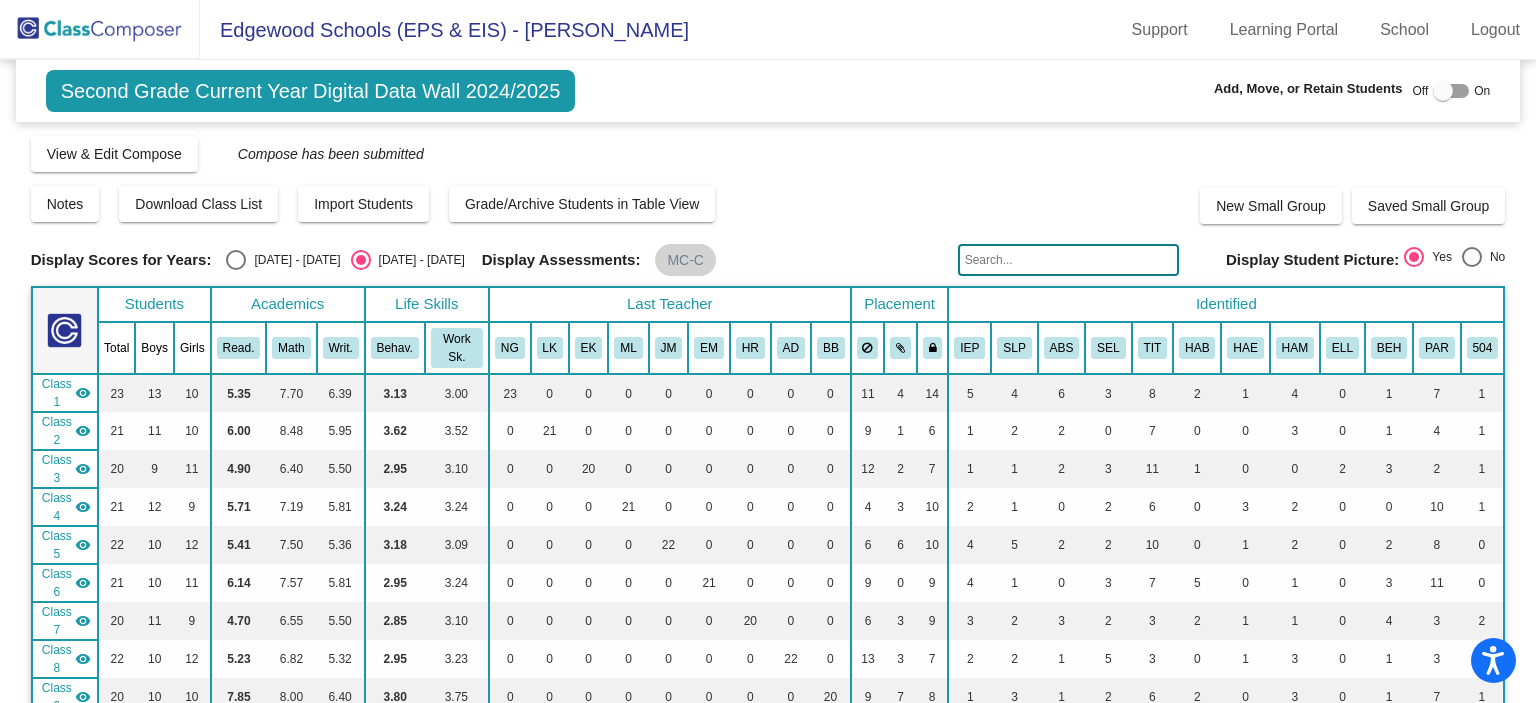 click 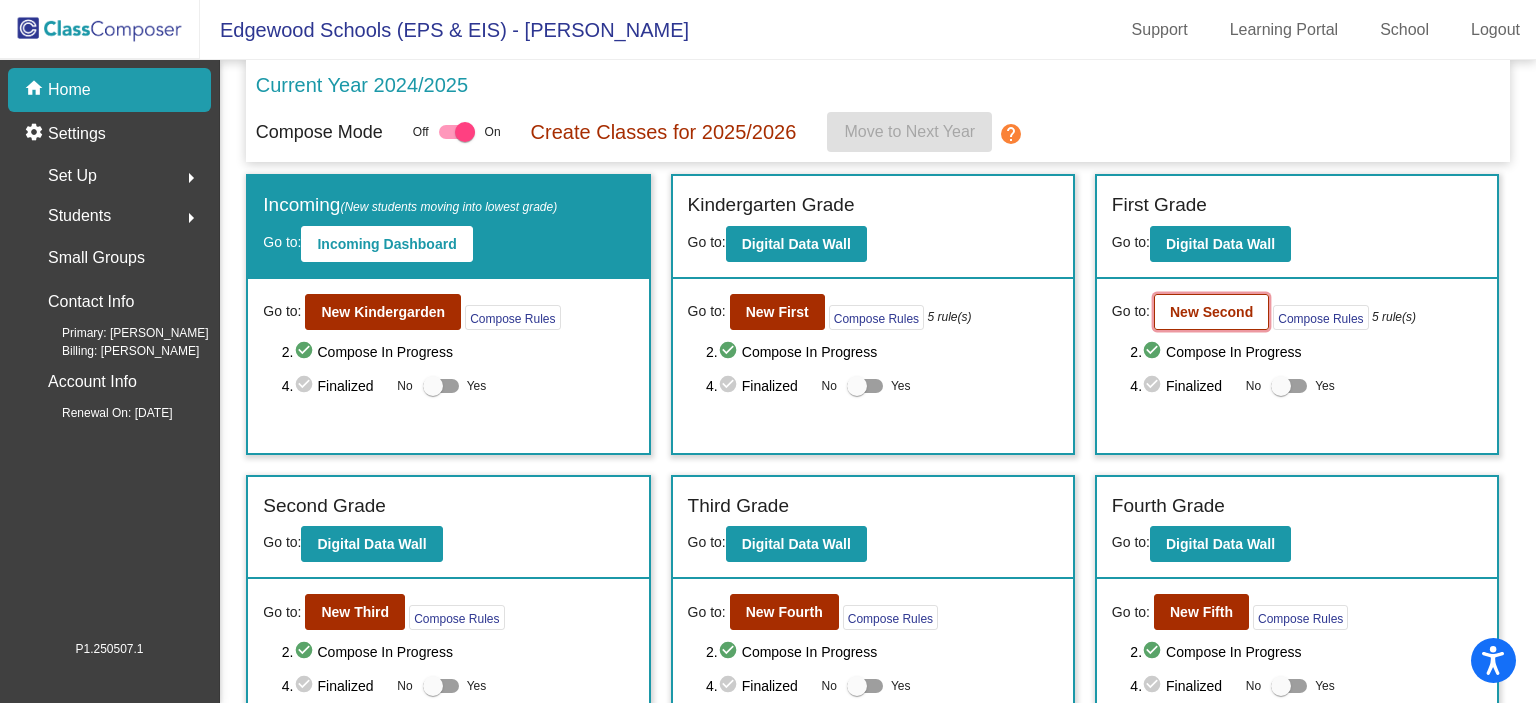 click on "New Second" 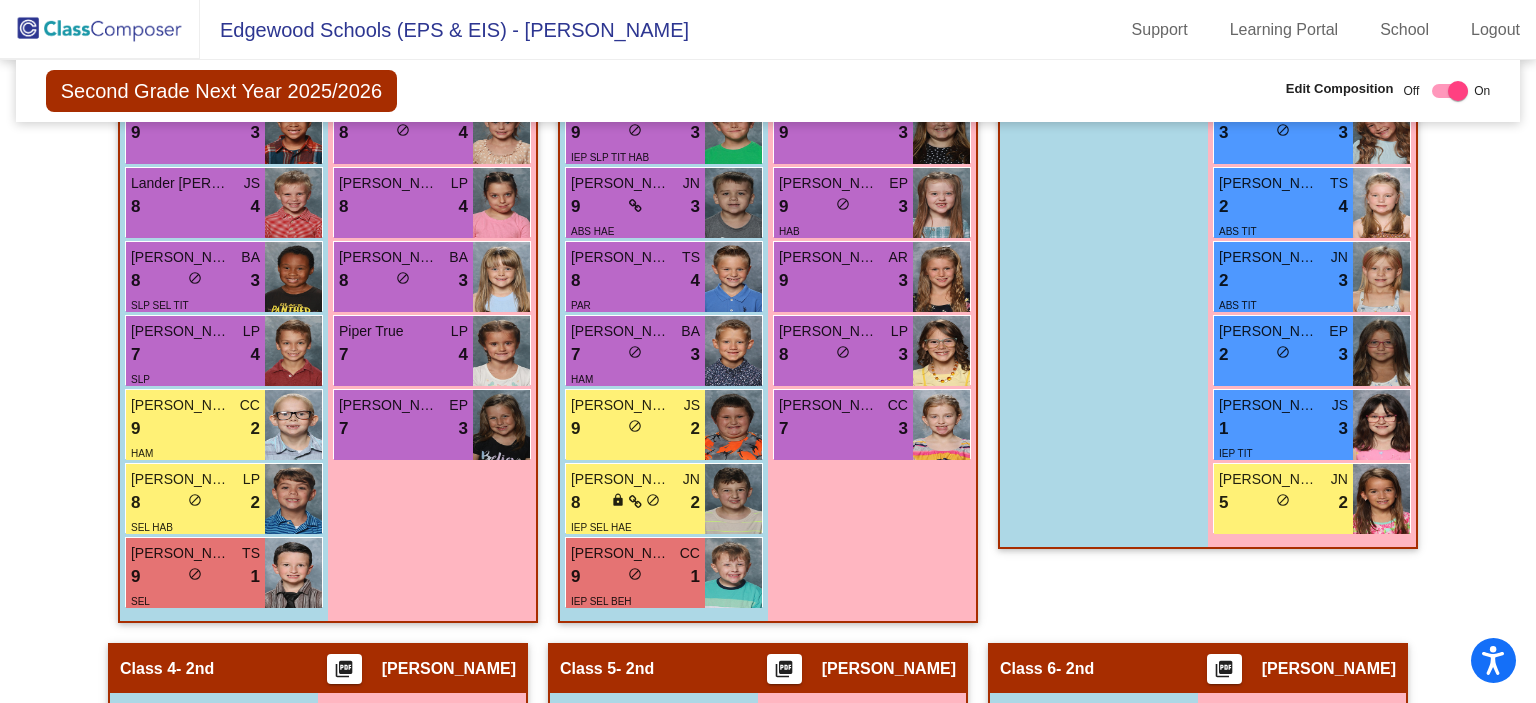 scroll, scrollTop: 1400, scrollLeft: 0, axis: vertical 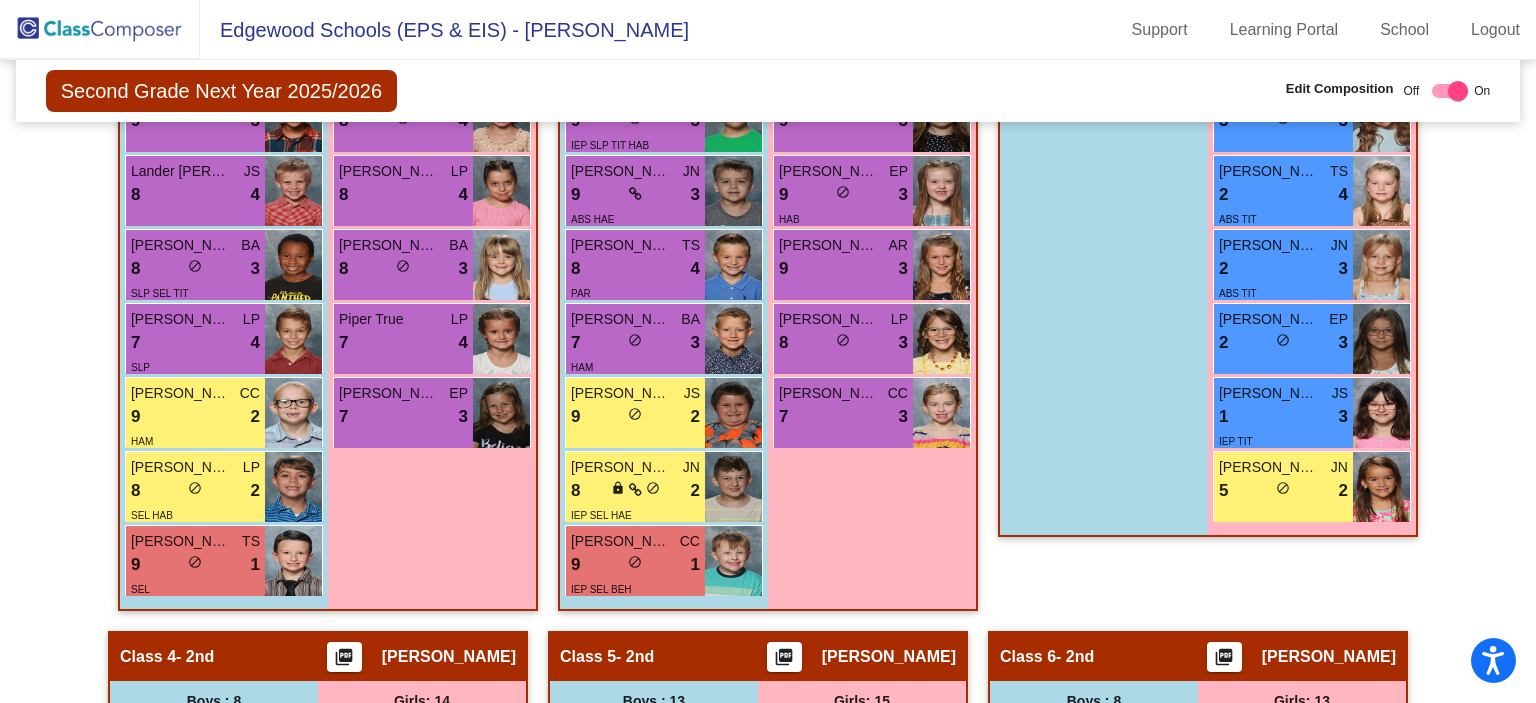 drag, startPoint x: 1480, startPoint y: 1, endPoint x: 997, endPoint y: 79, distance: 489.2576 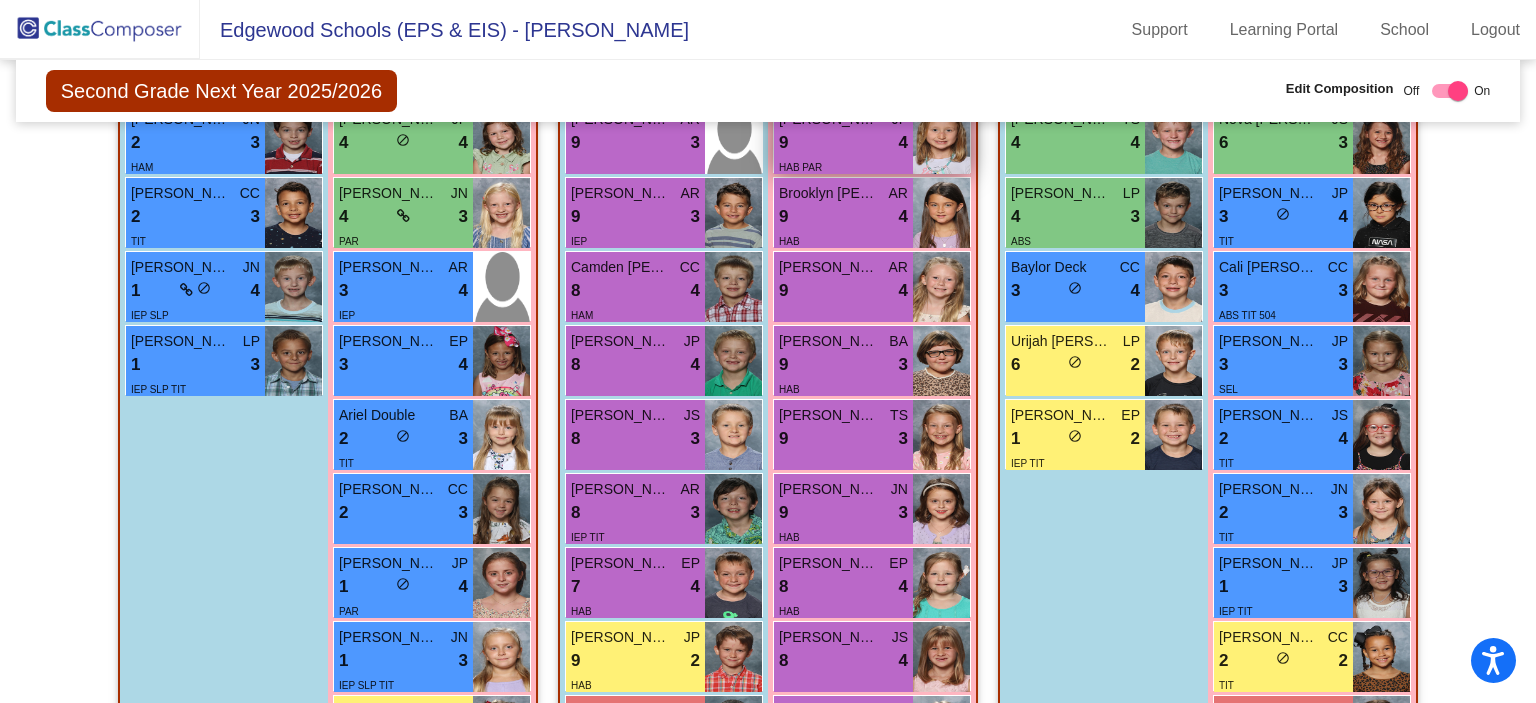 scroll, scrollTop: 3500, scrollLeft: 0, axis: vertical 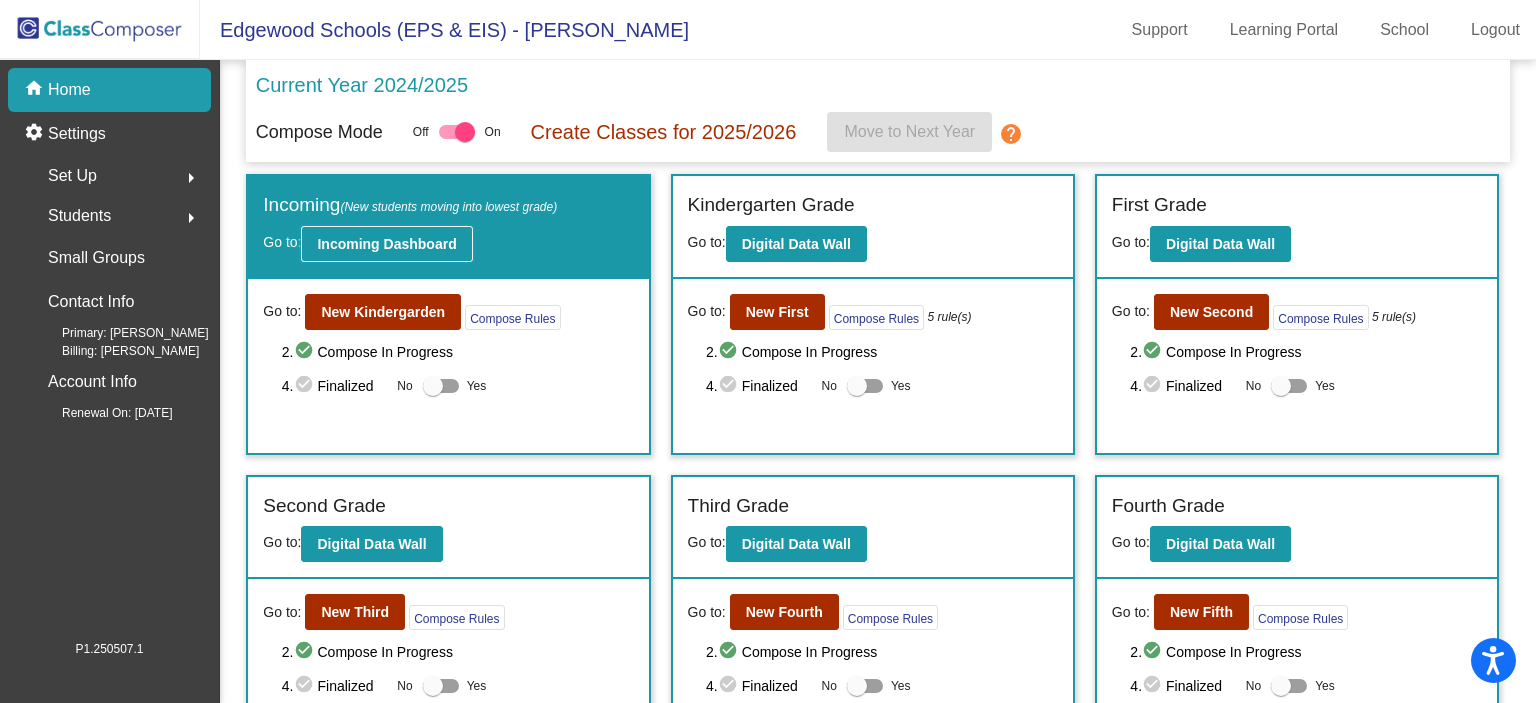 click on "Incoming Dashboard" 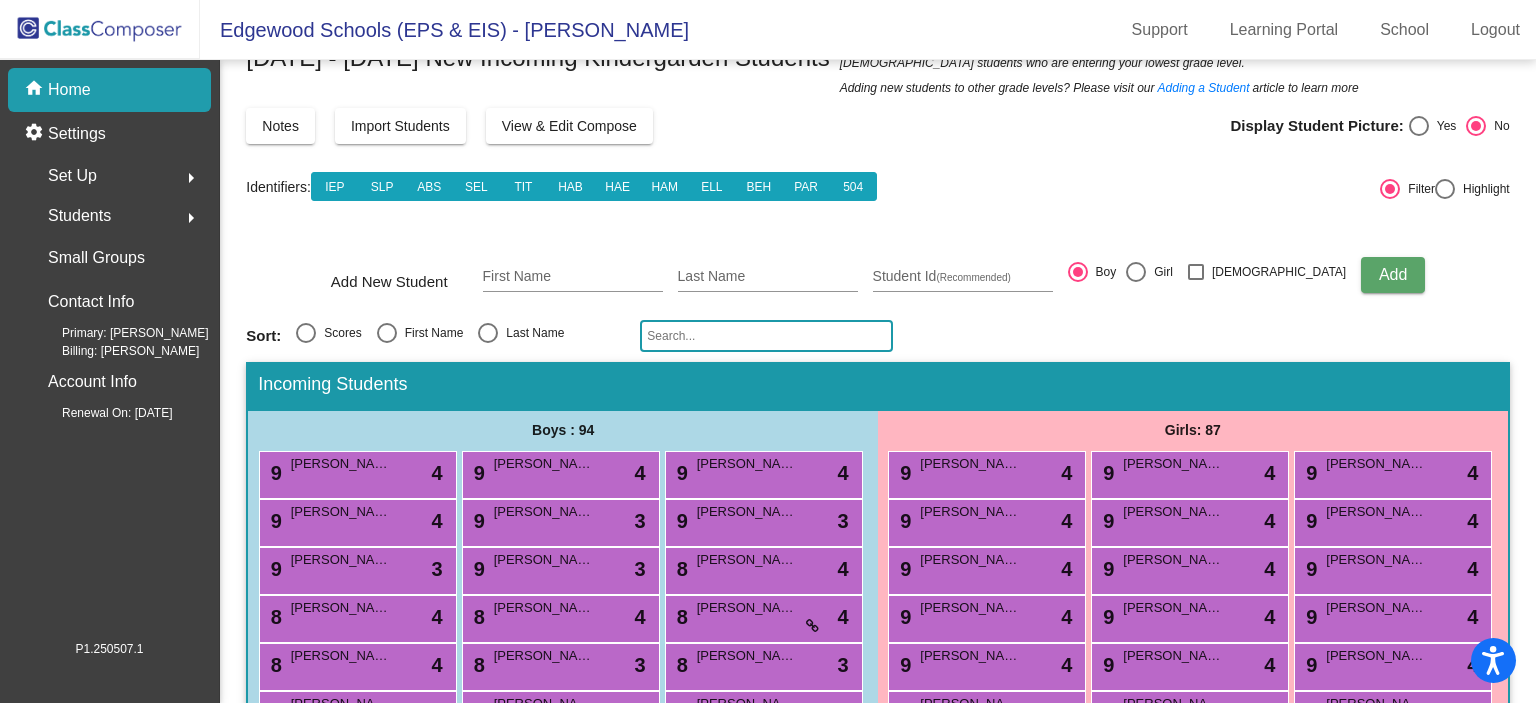 scroll, scrollTop: 0, scrollLeft: 0, axis: both 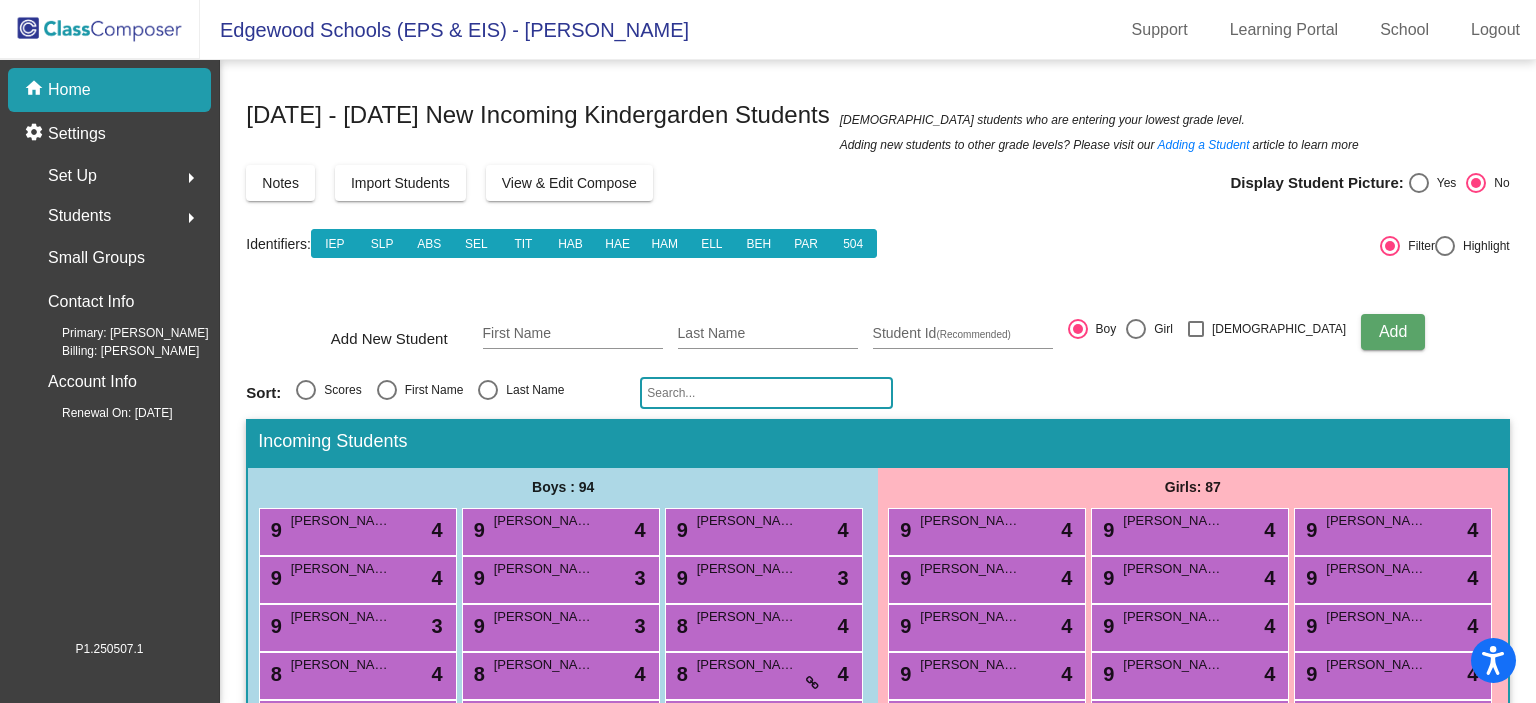 click 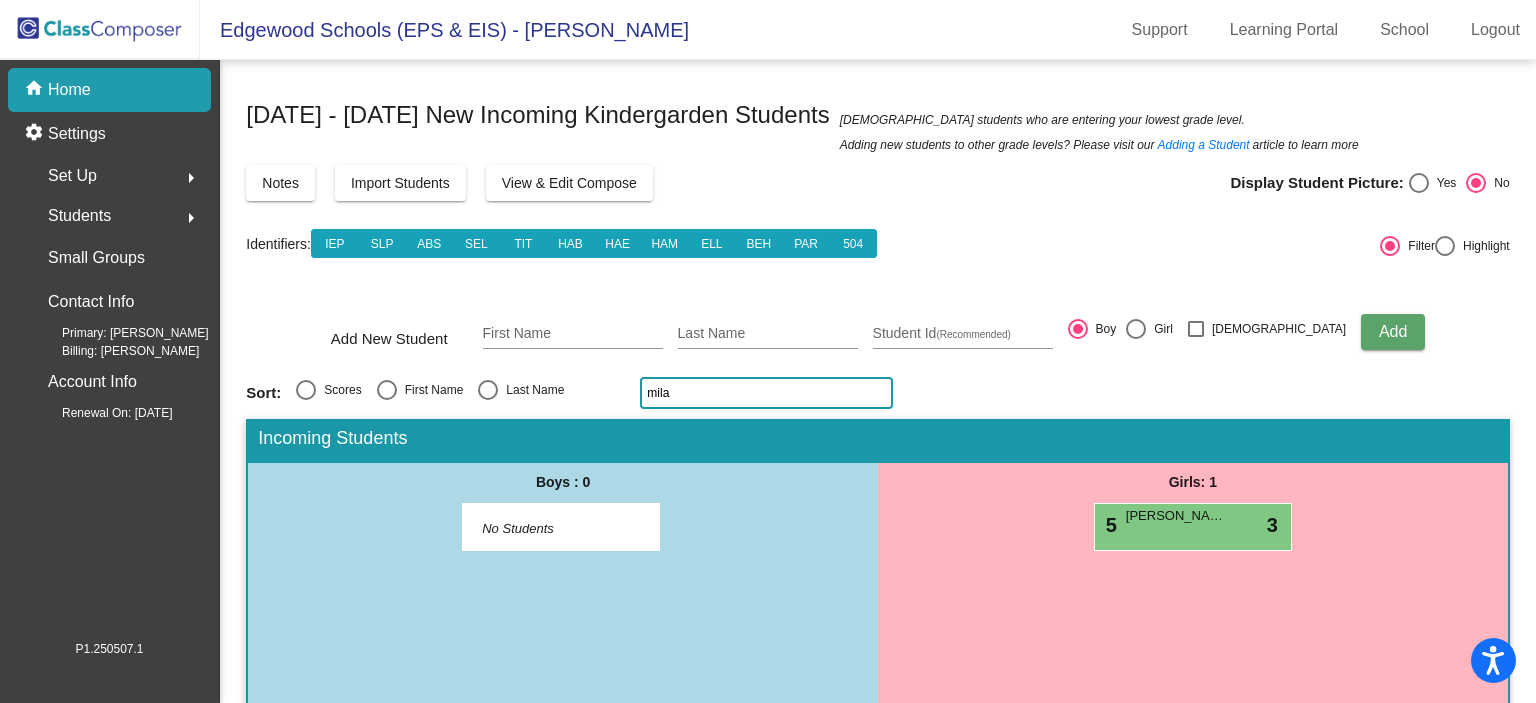 type on "mila" 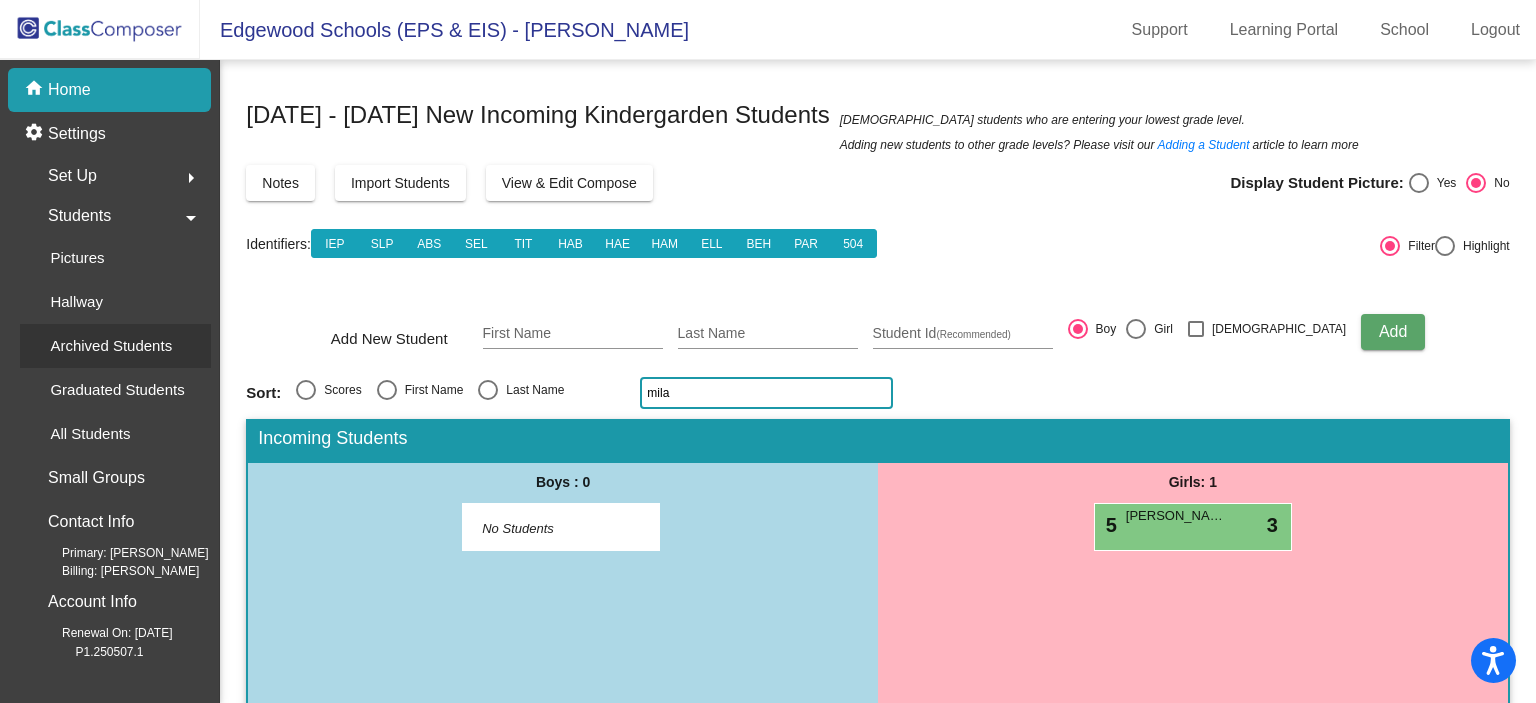 click on "Archived Students" 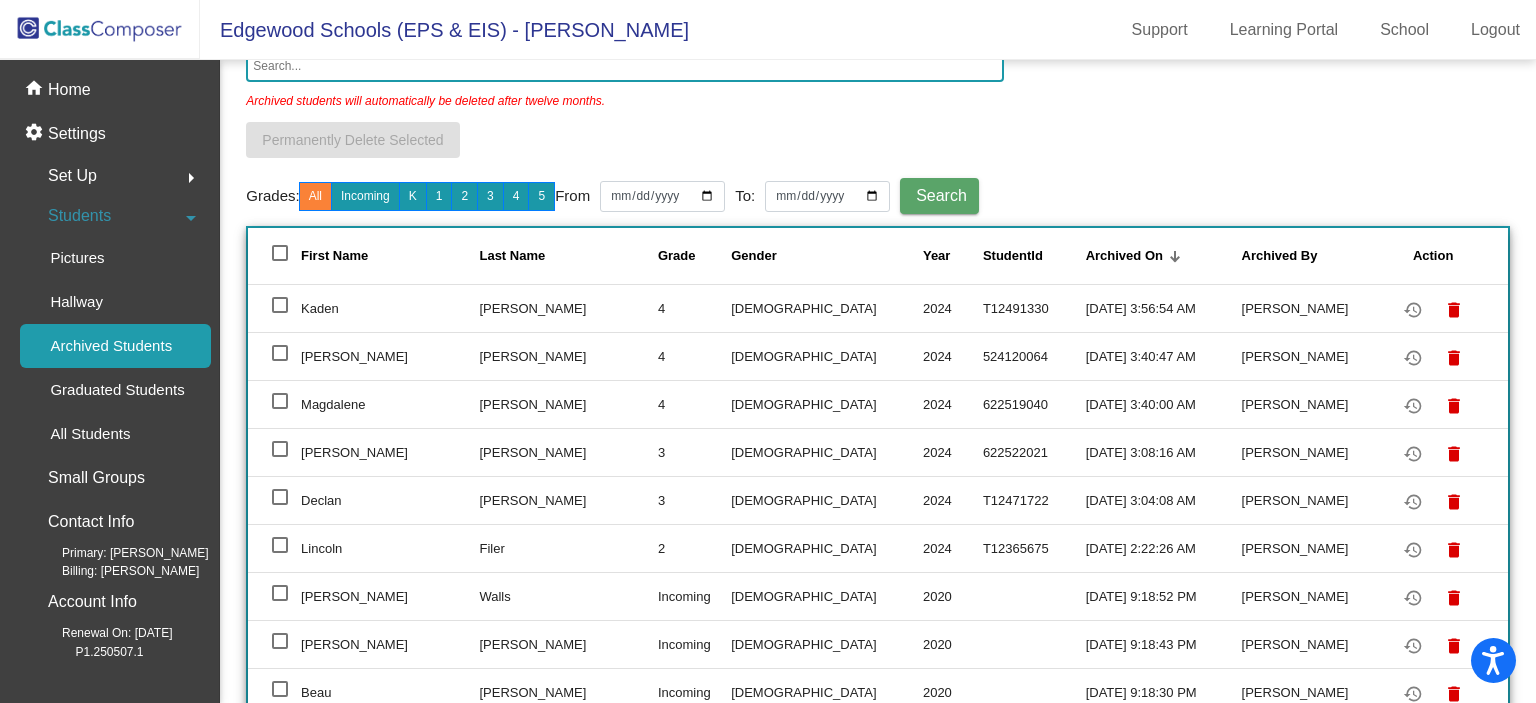 scroll, scrollTop: 0, scrollLeft: 0, axis: both 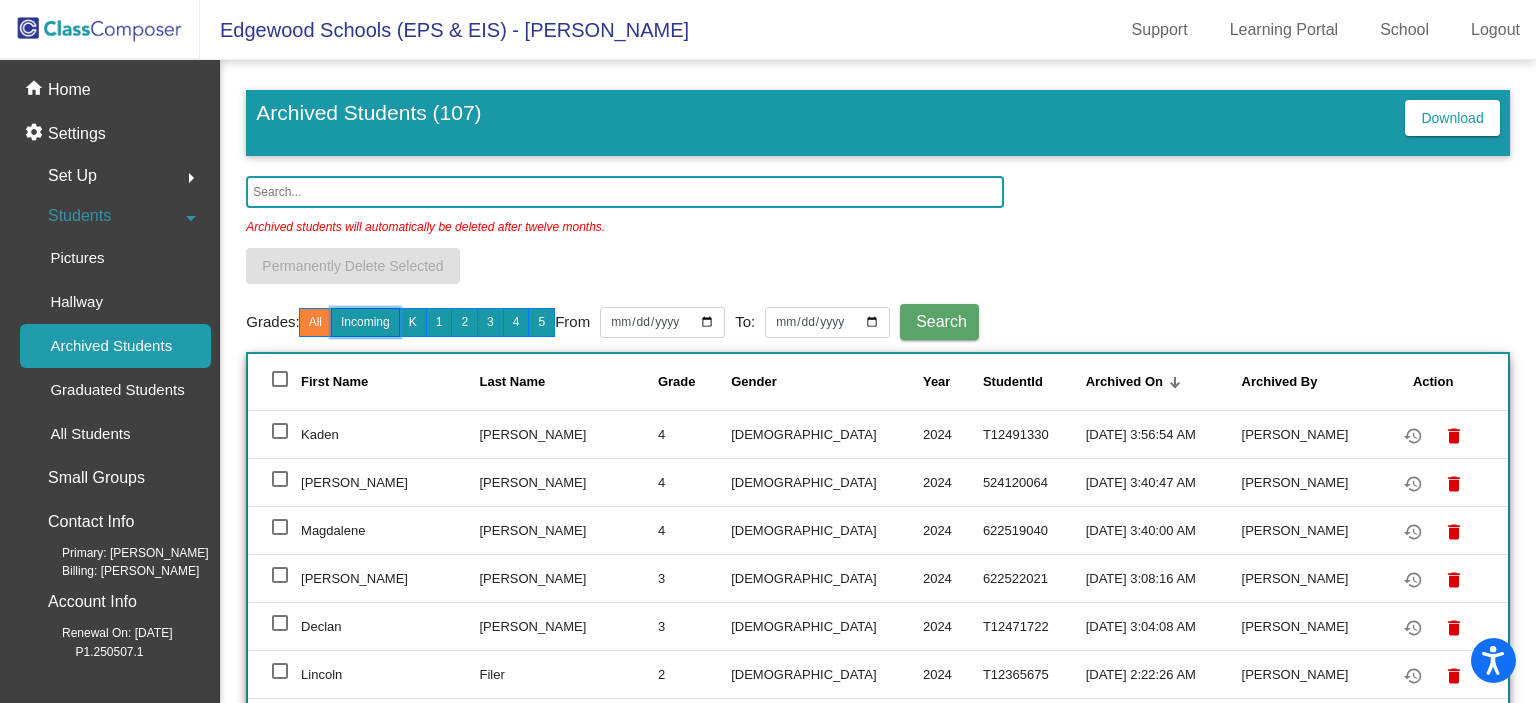 click on "Incoming" at bounding box center (365, 322) 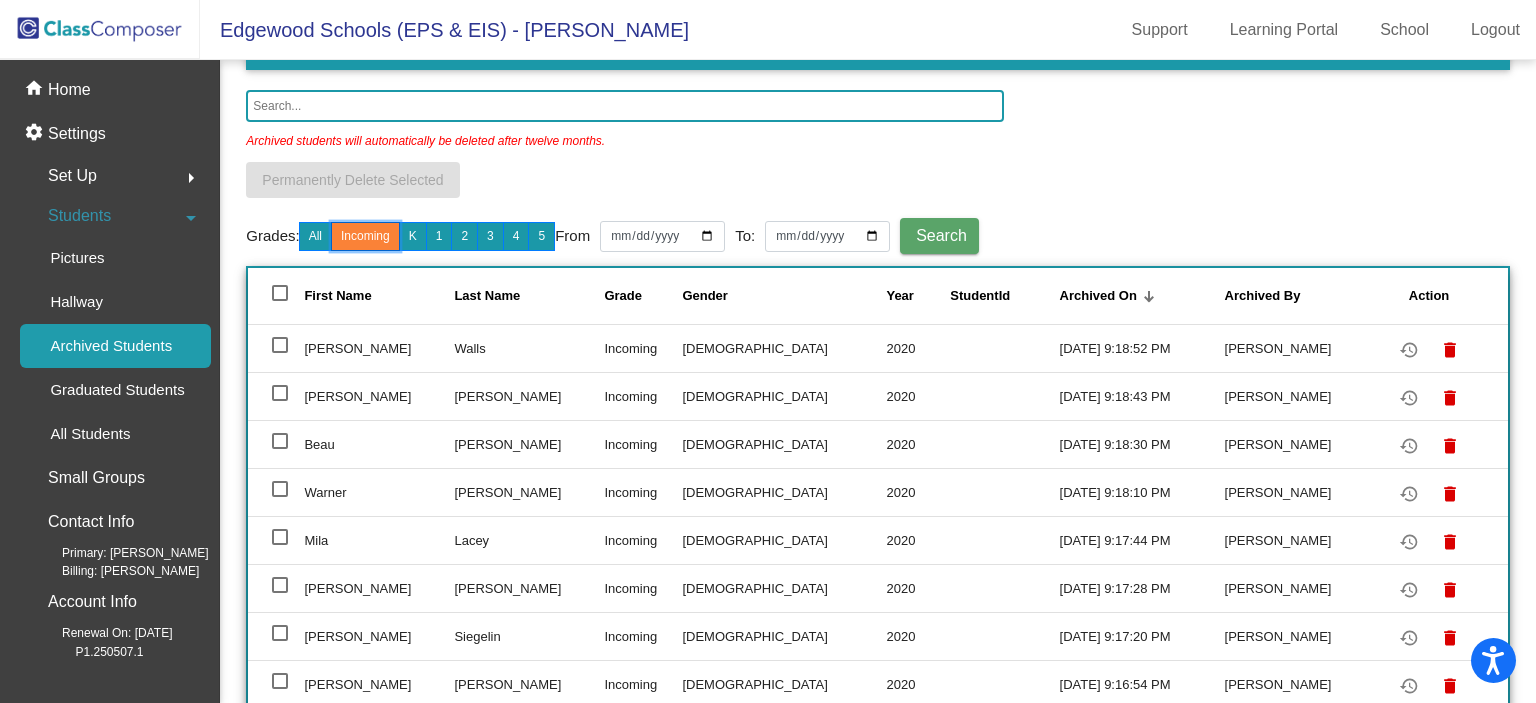 scroll, scrollTop: 0, scrollLeft: 0, axis: both 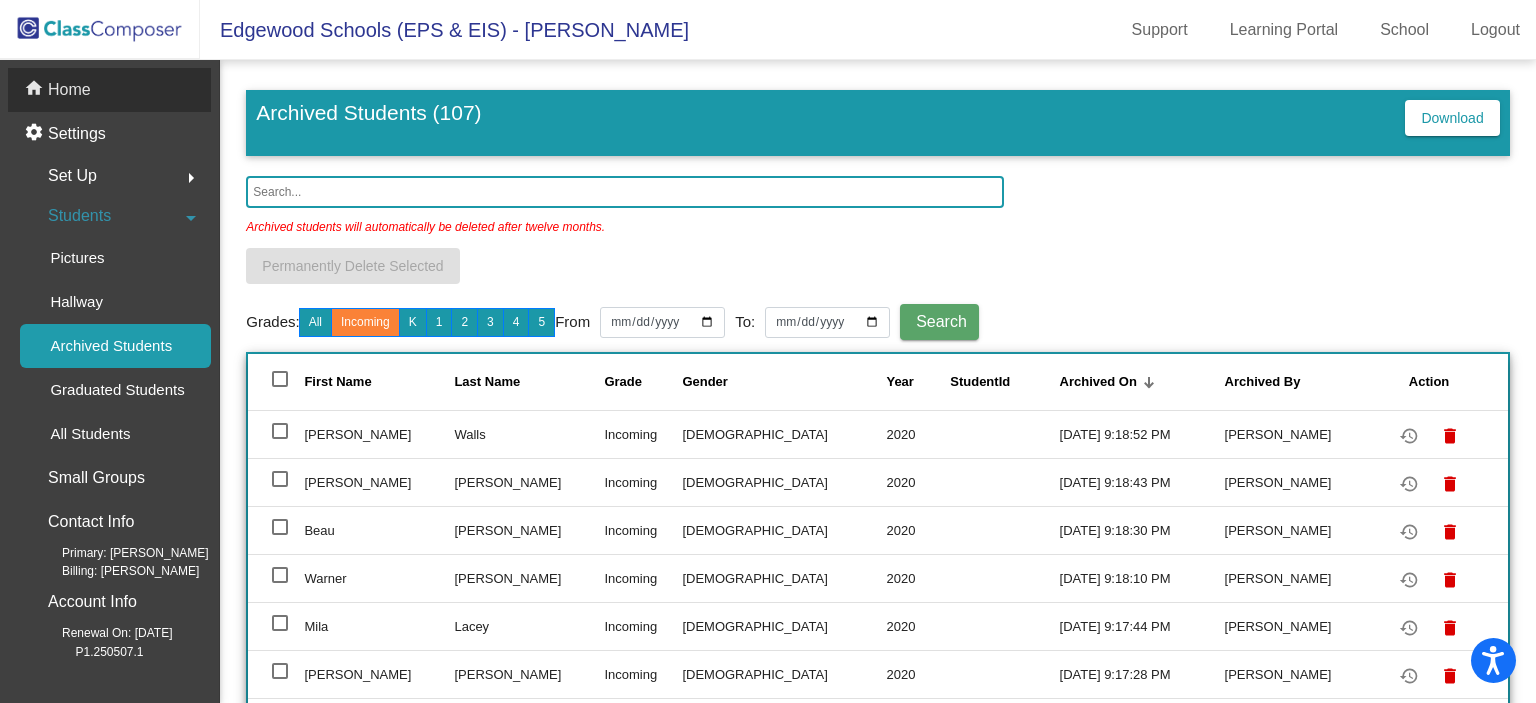 click on "Home" 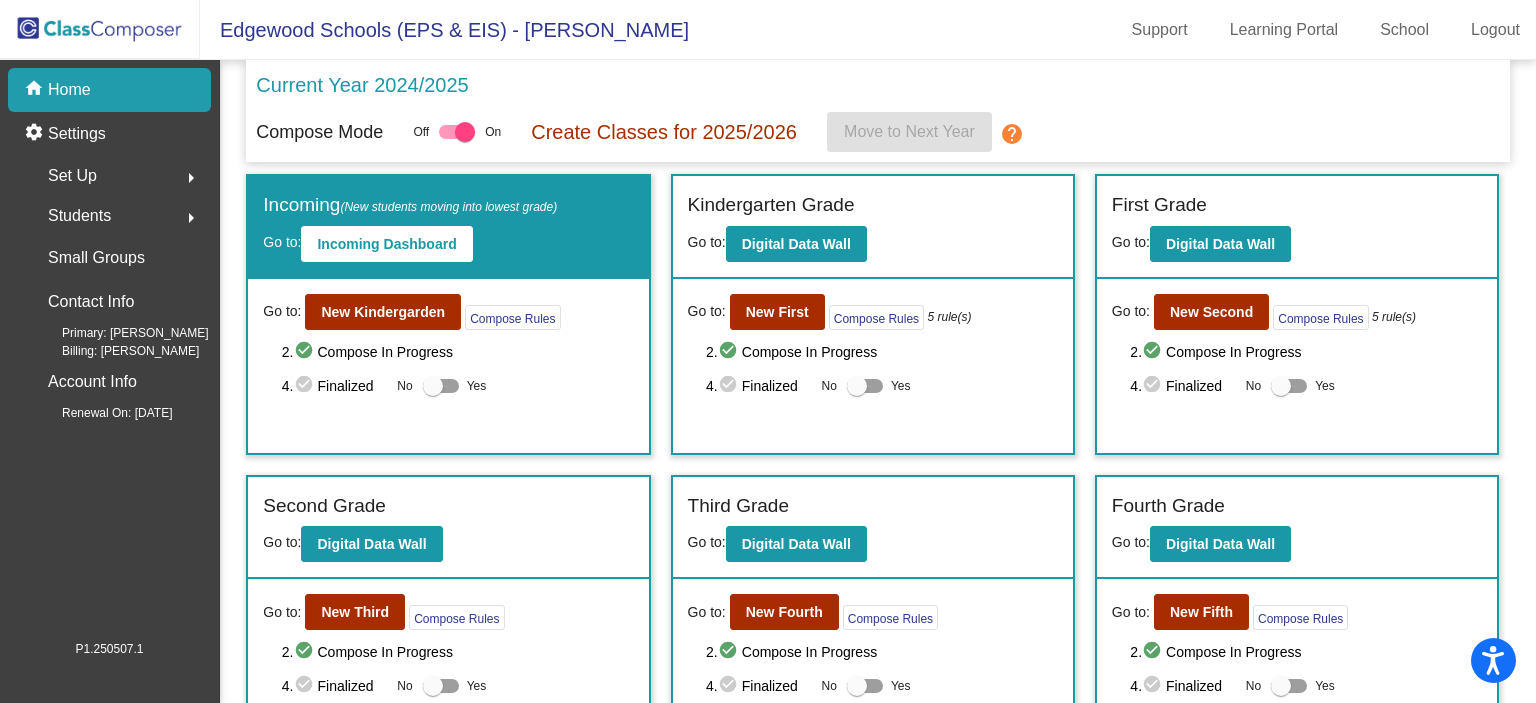 scroll, scrollTop: 0, scrollLeft: 0, axis: both 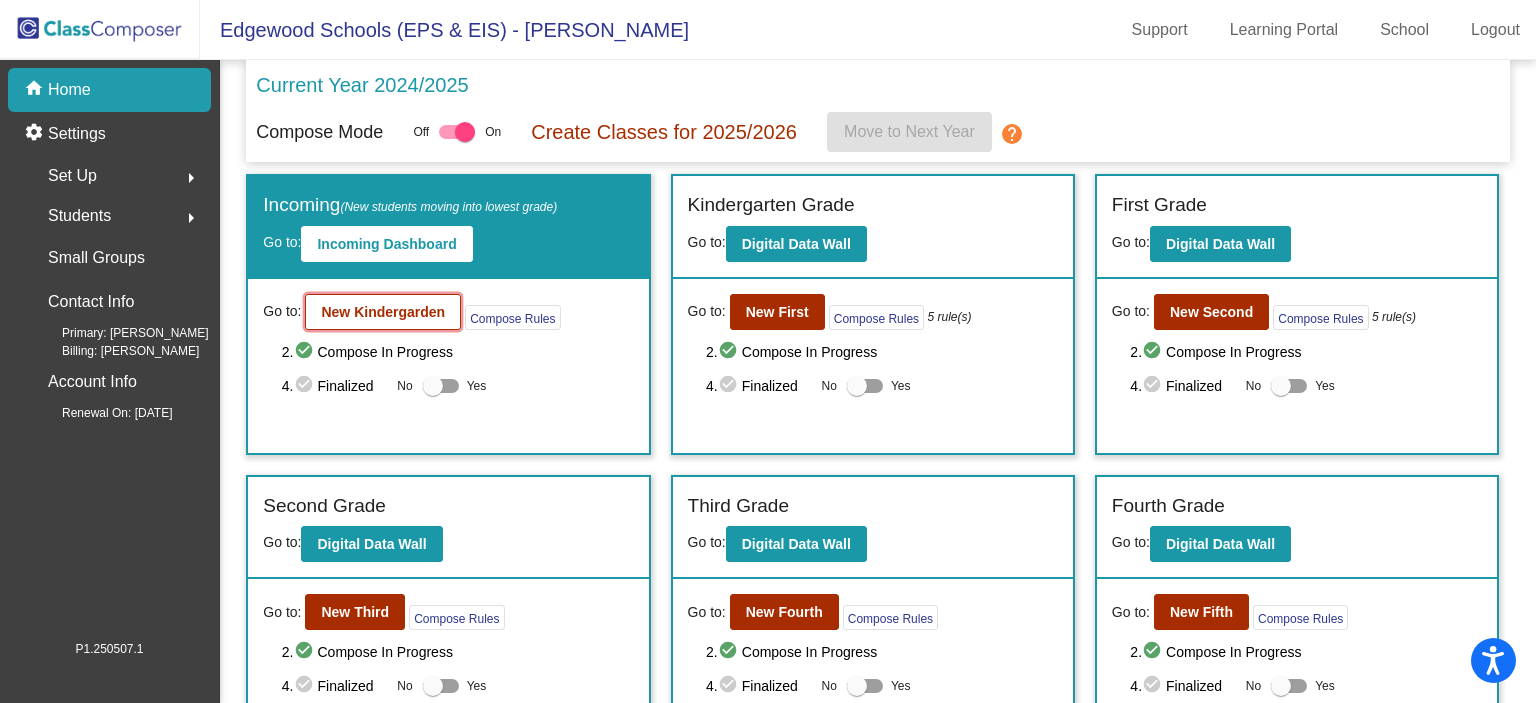 click on "New Kindergarden" 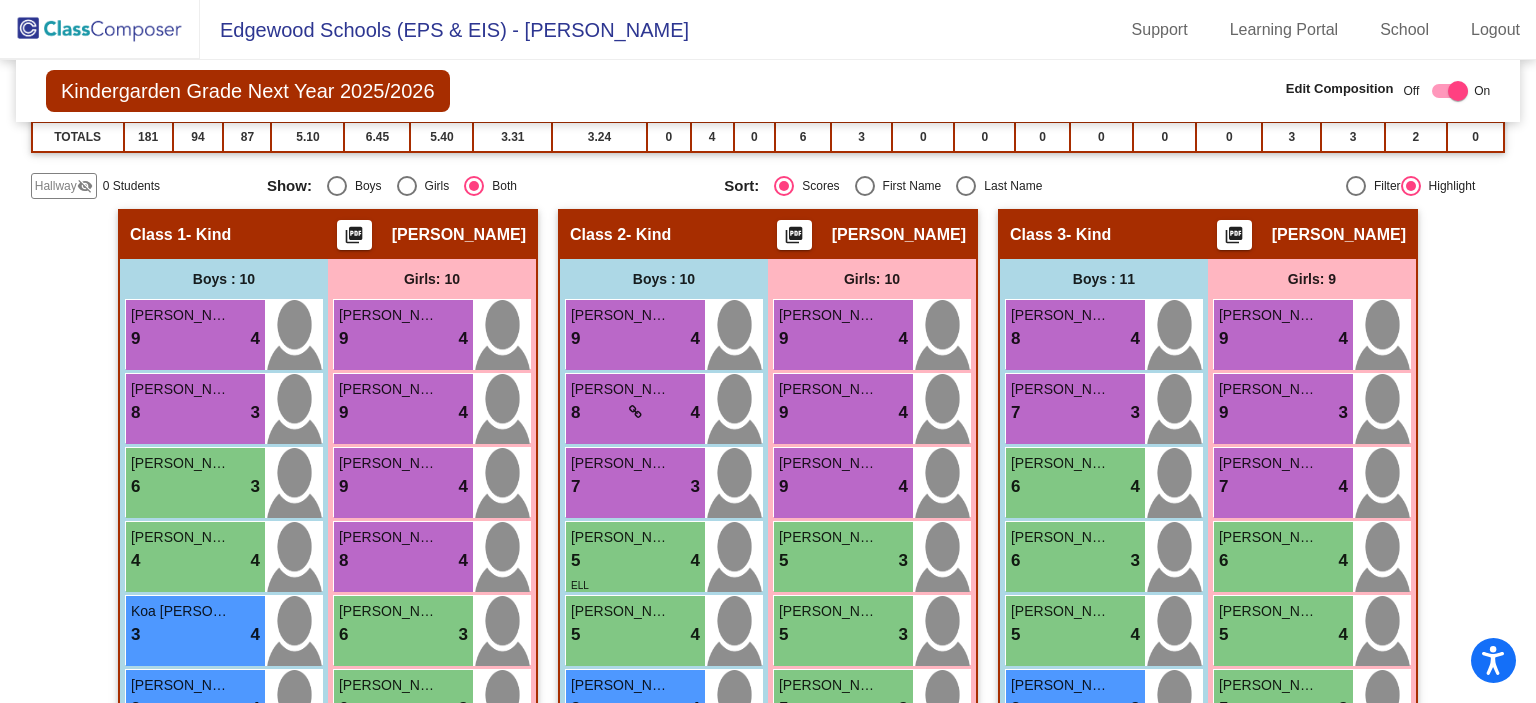 scroll, scrollTop: 600, scrollLeft: 0, axis: vertical 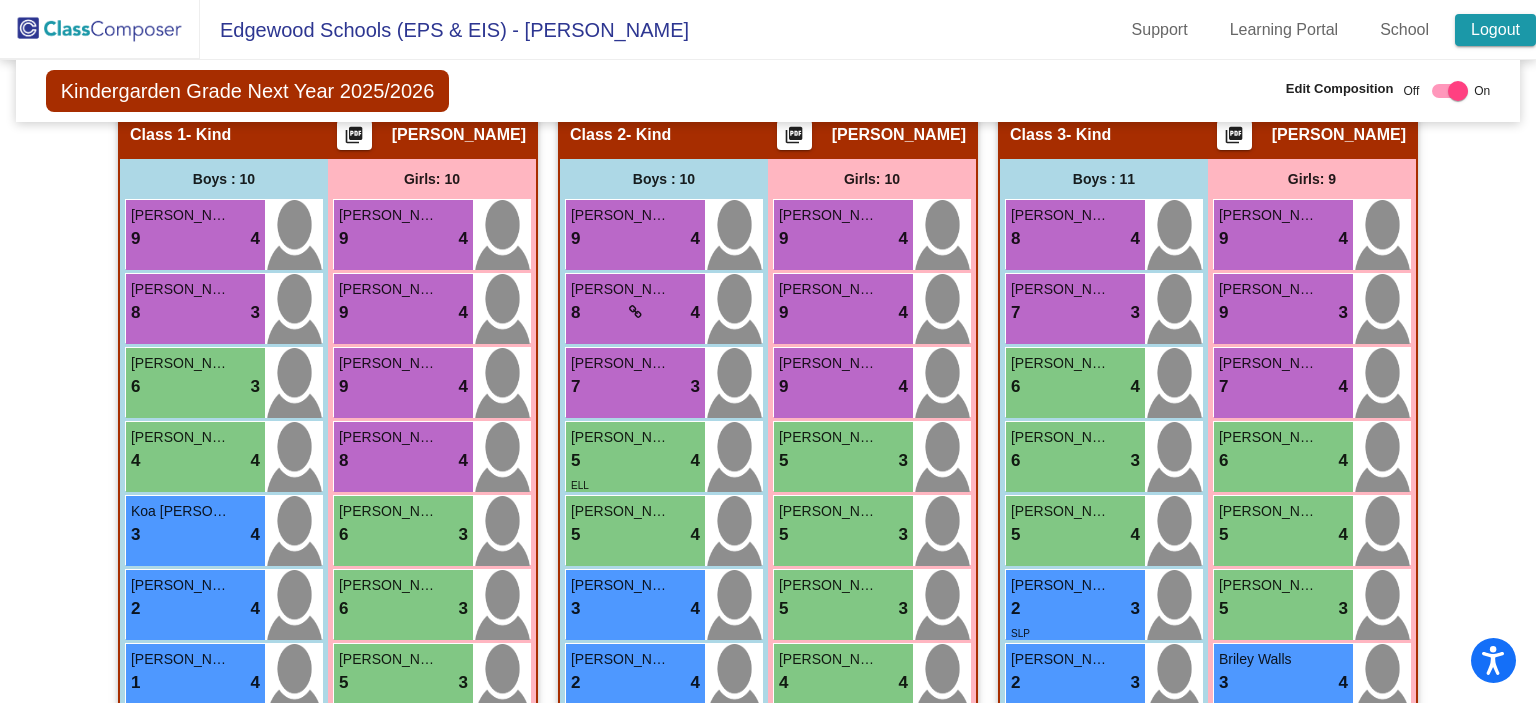click on "Logout" 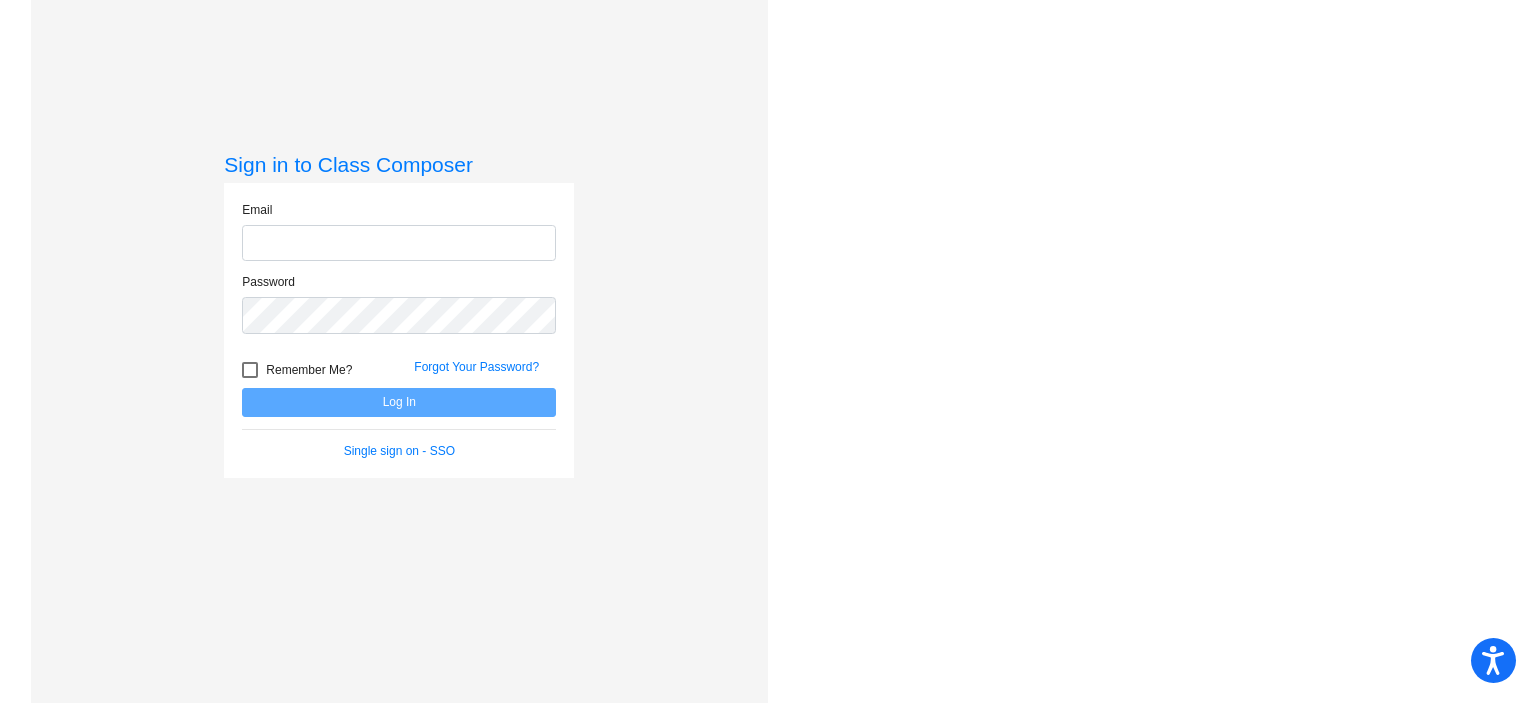 scroll, scrollTop: 0, scrollLeft: 0, axis: both 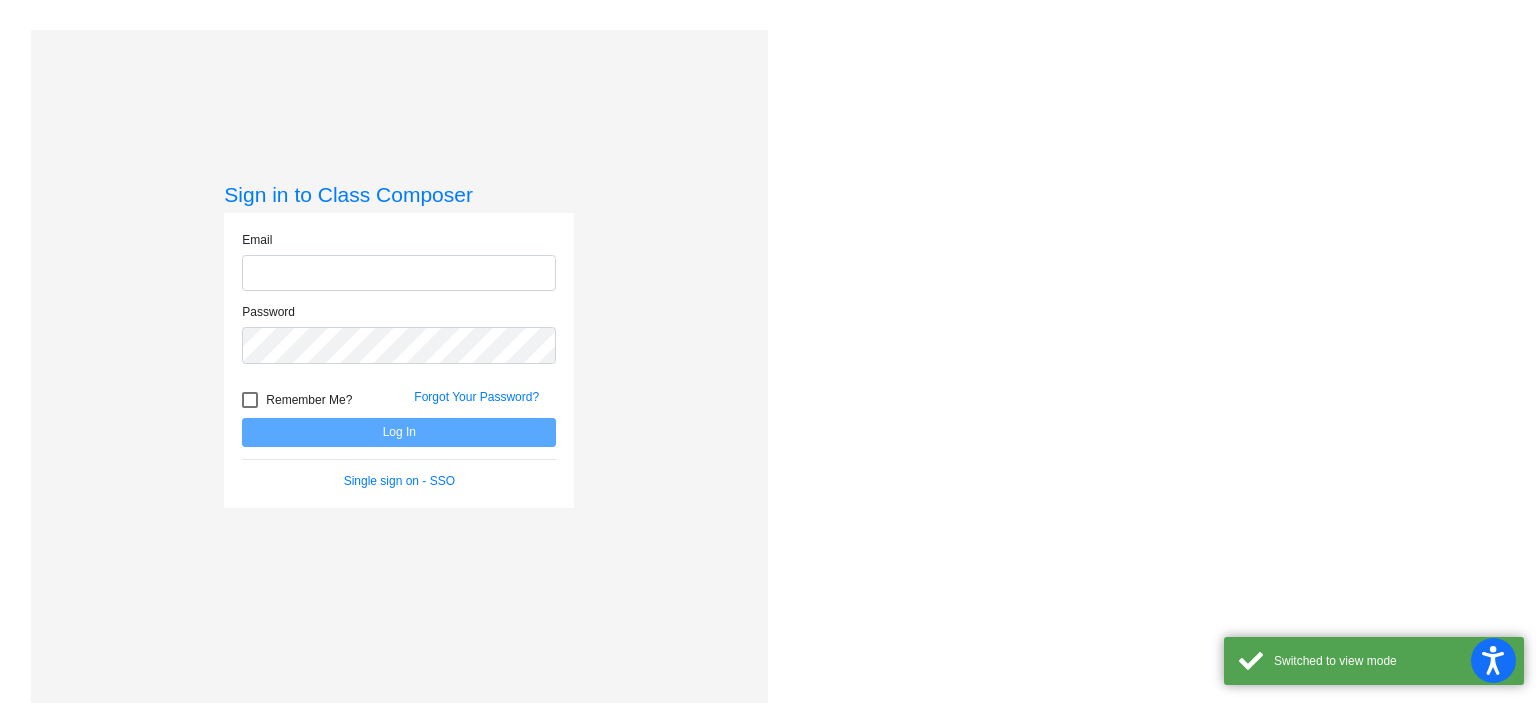 type on "[EMAIL_ADDRESS][DOMAIN_NAME]" 